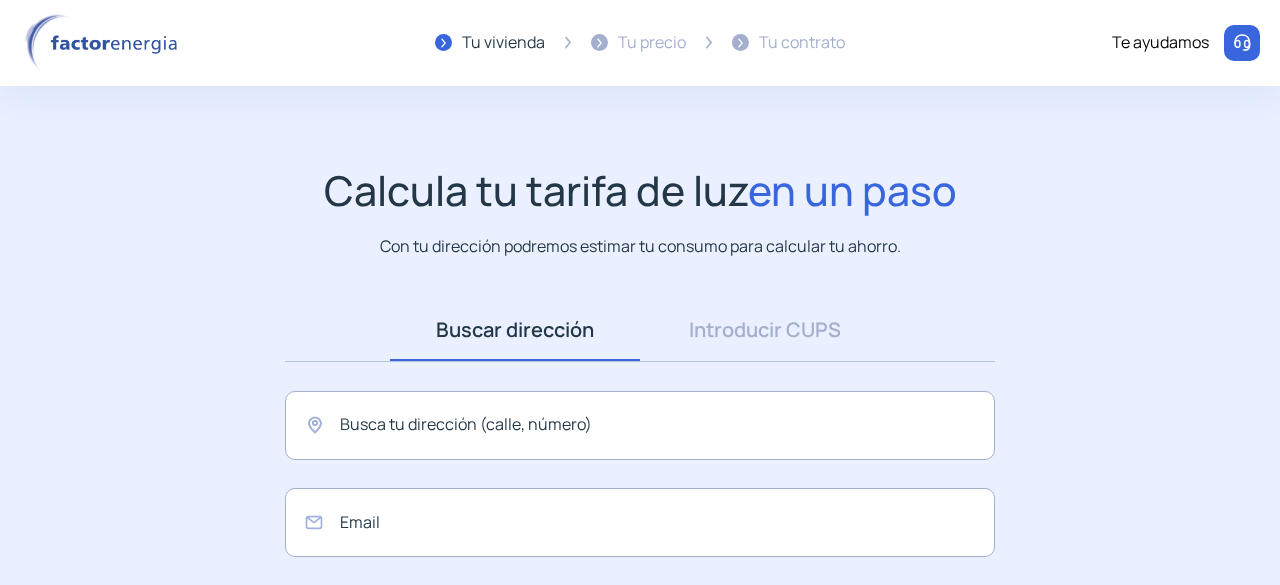 scroll, scrollTop: 0, scrollLeft: 0, axis: both 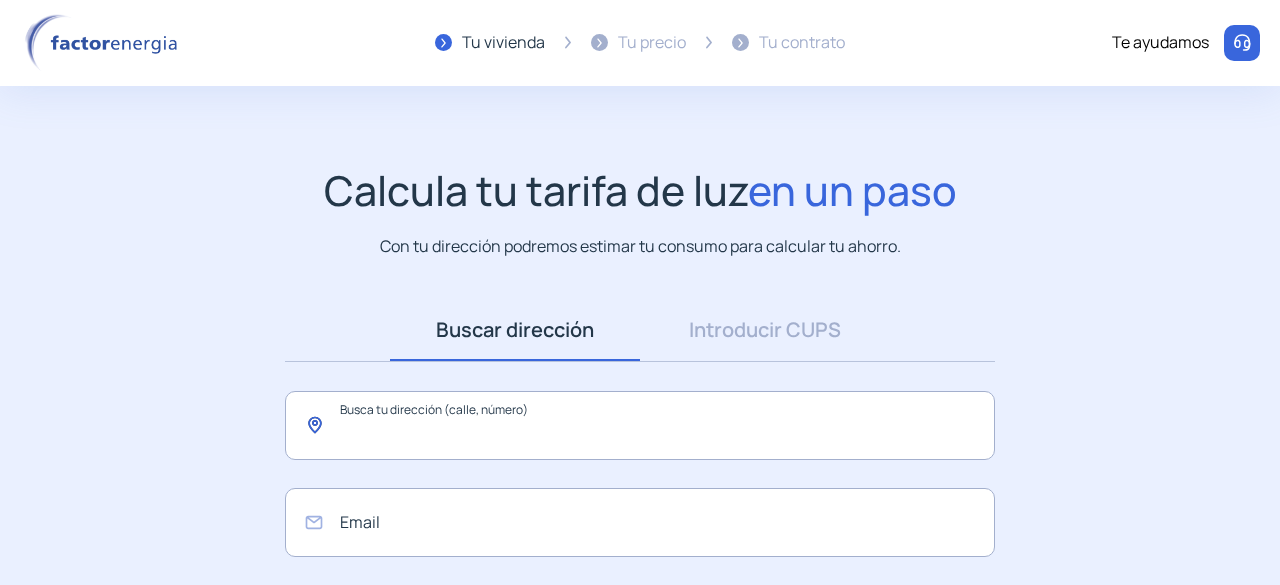 click 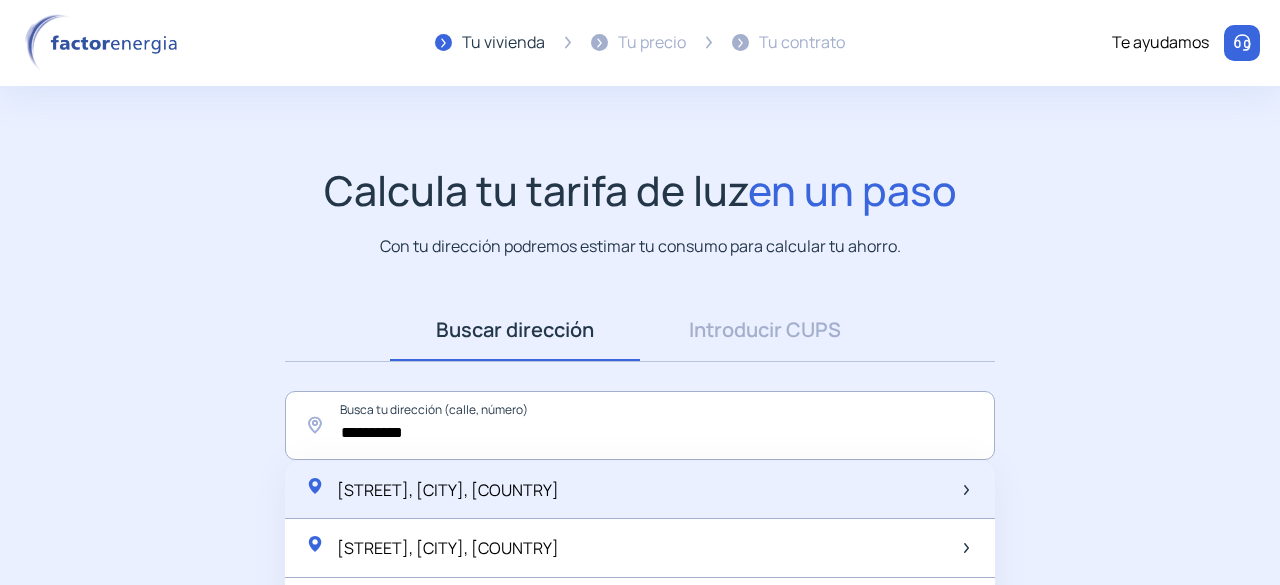 click on "[STREET], [CITY], [COUNTRY]" 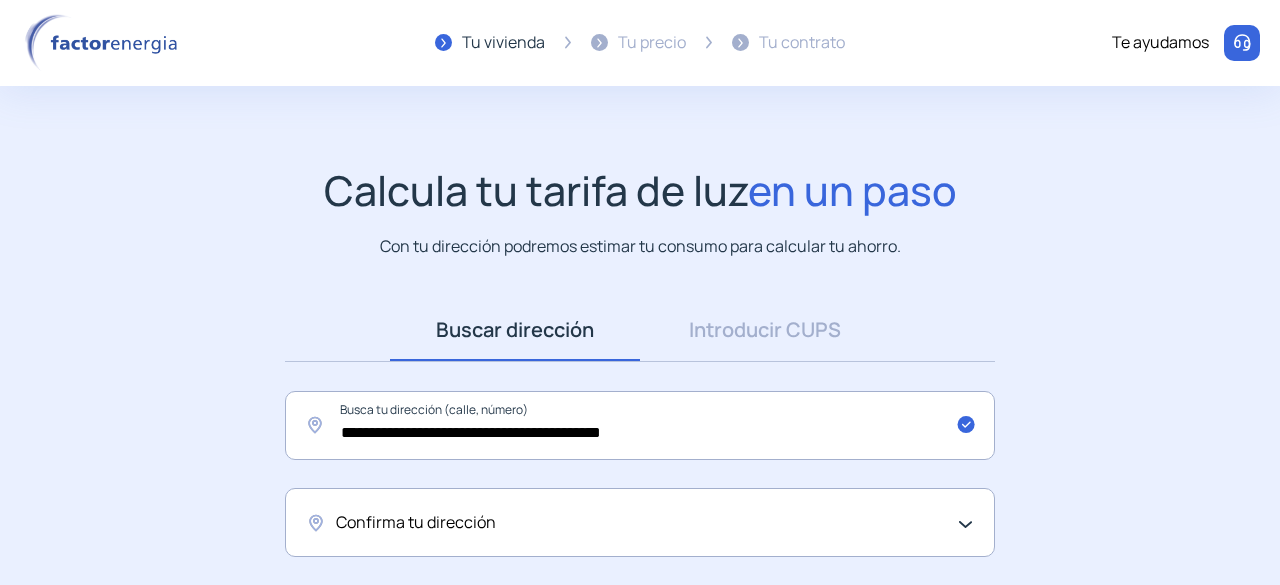 click on "Confirma tu dirección" 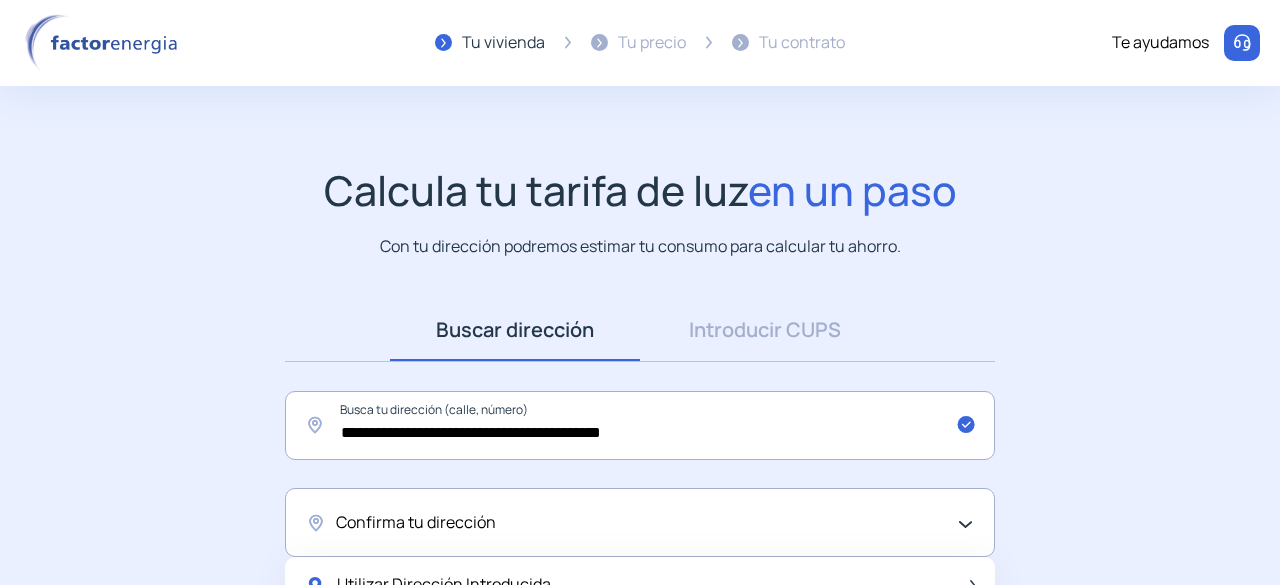 scroll, scrollTop: 200, scrollLeft: 0, axis: vertical 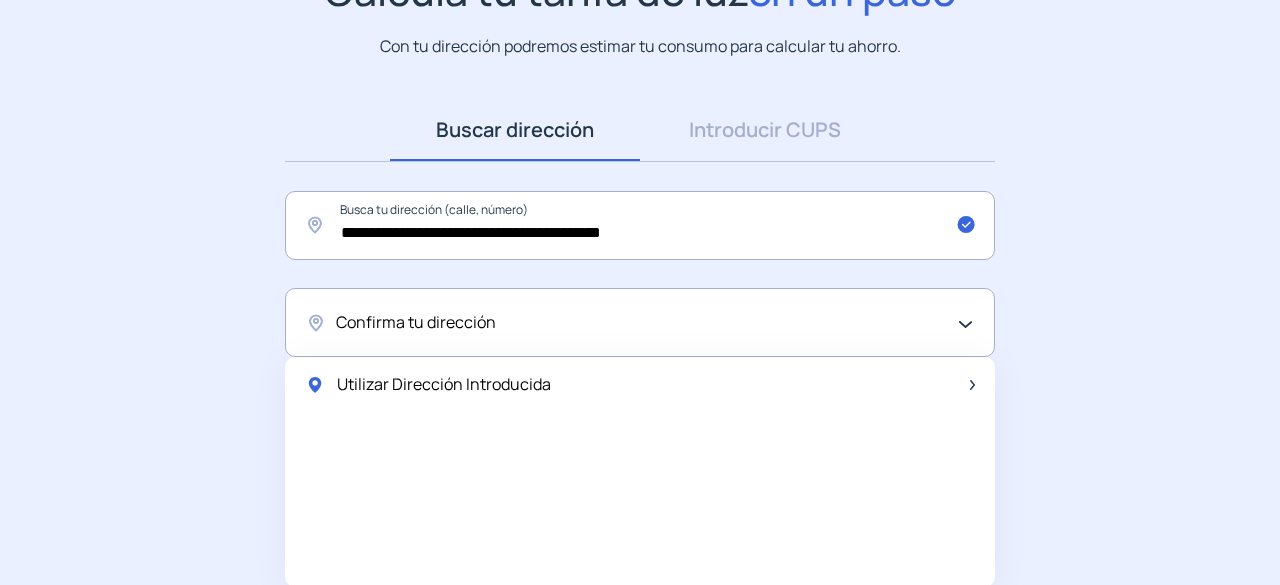 click on "Confirma tu dirección" 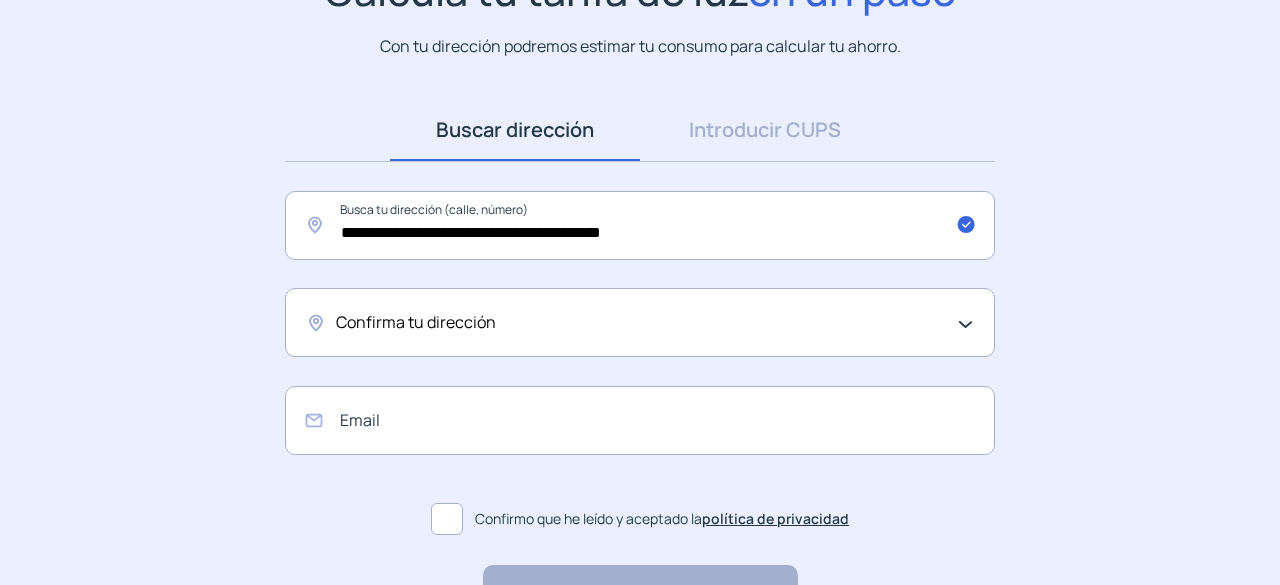 click on "Confirma tu dirección" 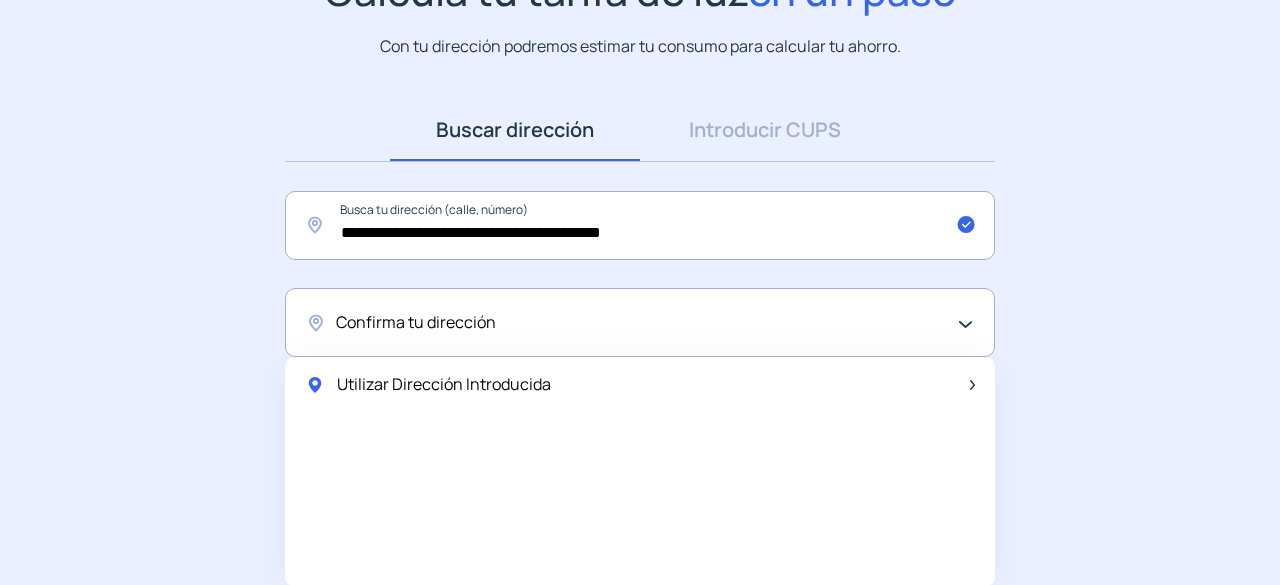 click on "Confirma tu dirección" 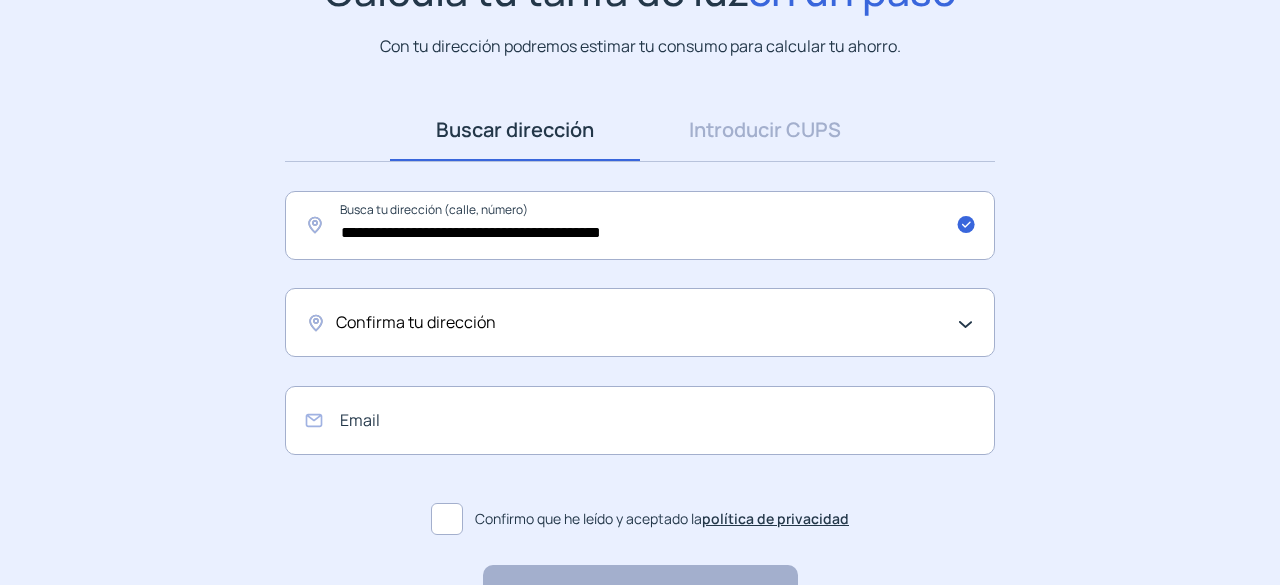 click on "Confirma tu dirección" 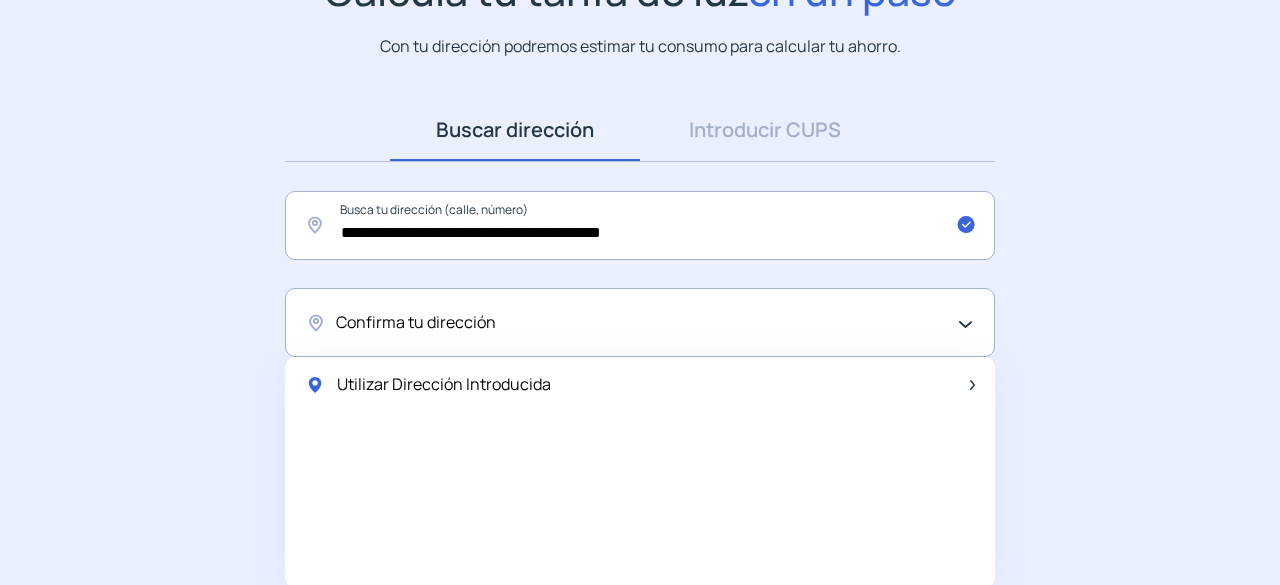 click on "Confirma tu dirección" 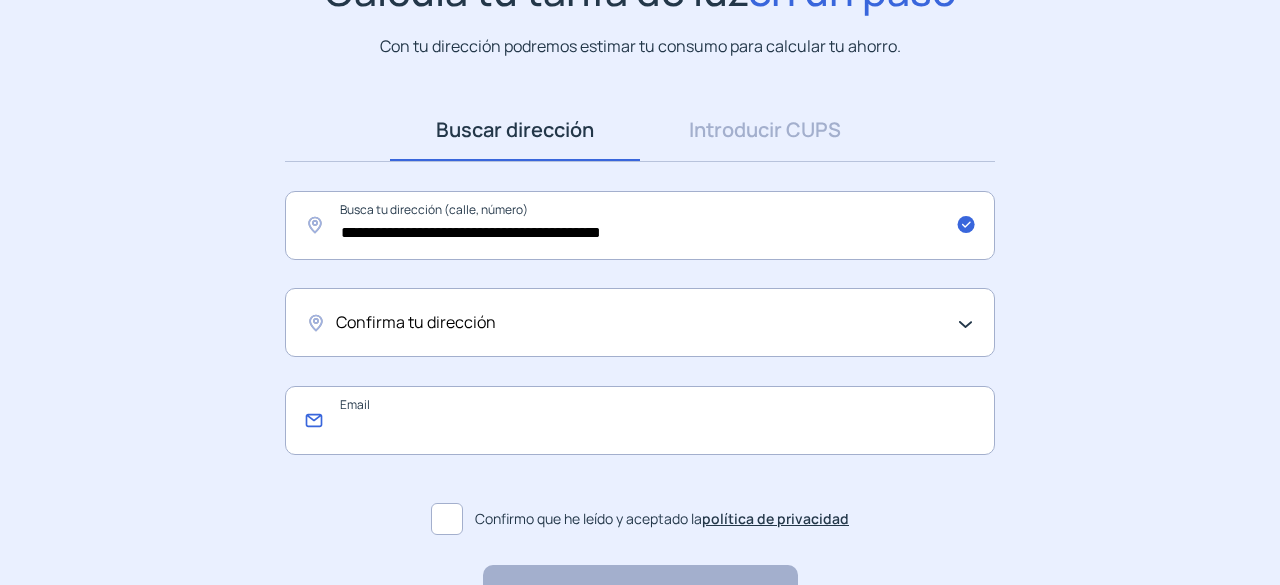 click 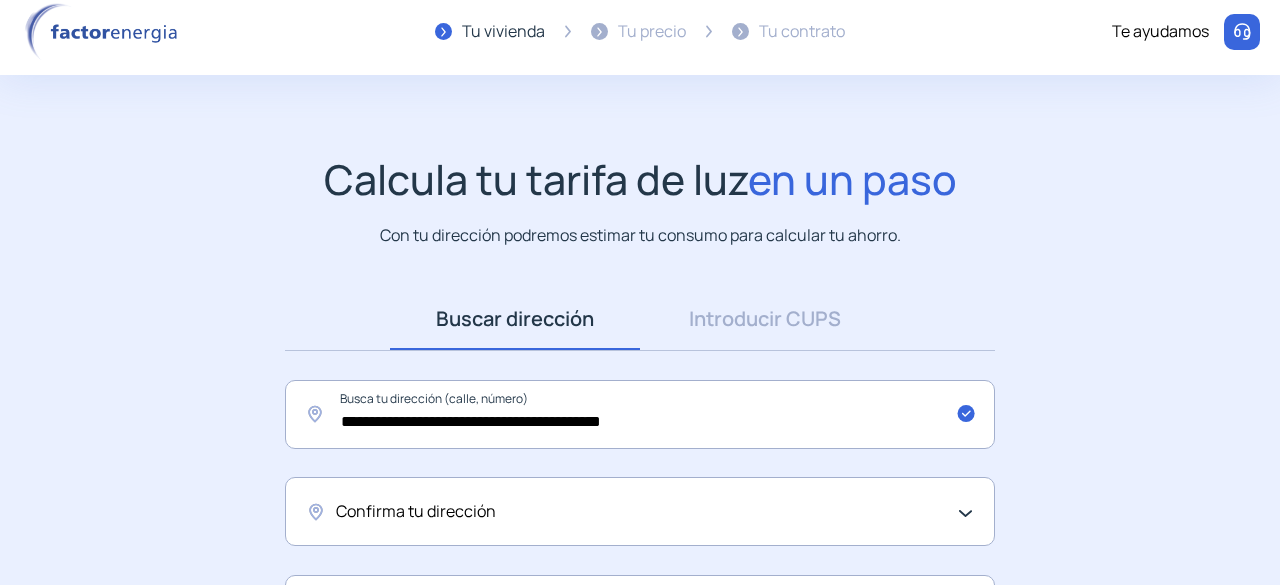 scroll, scrollTop: 0, scrollLeft: 0, axis: both 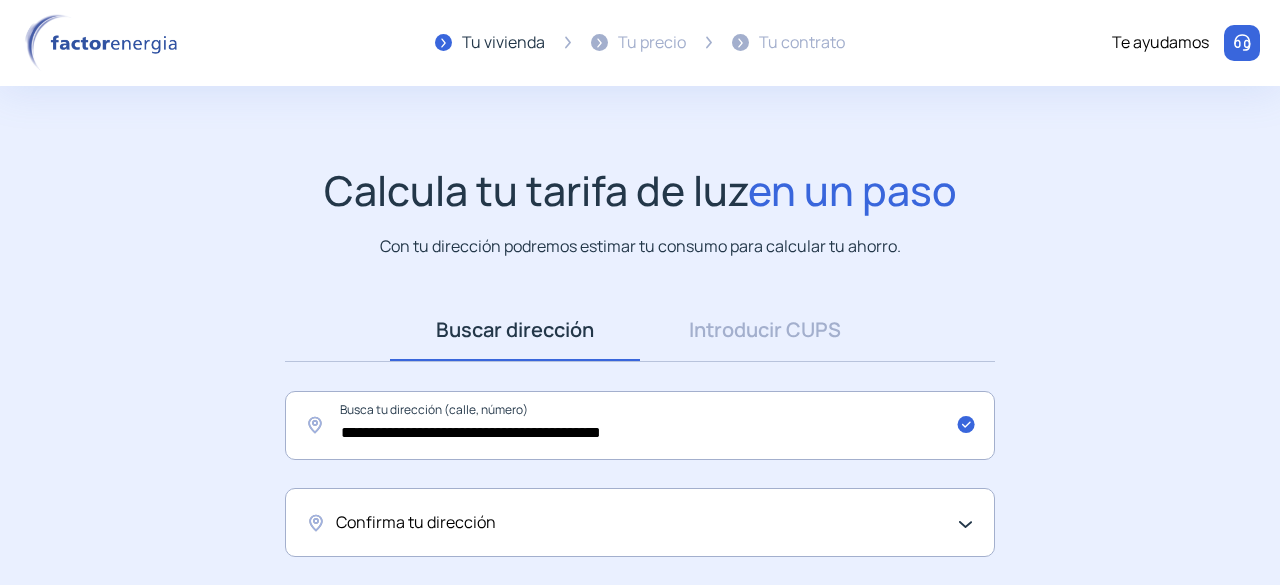 click on "Confirma tu dirección" 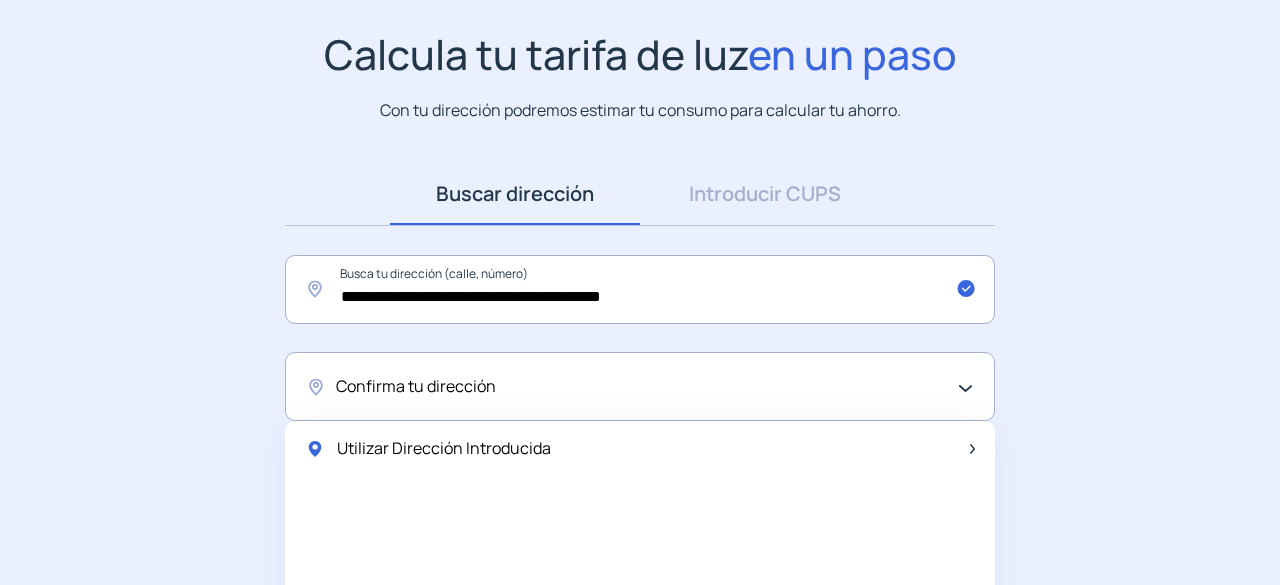 scroll, scrollTop: 200, scrollLeft: 0, axis: vertical 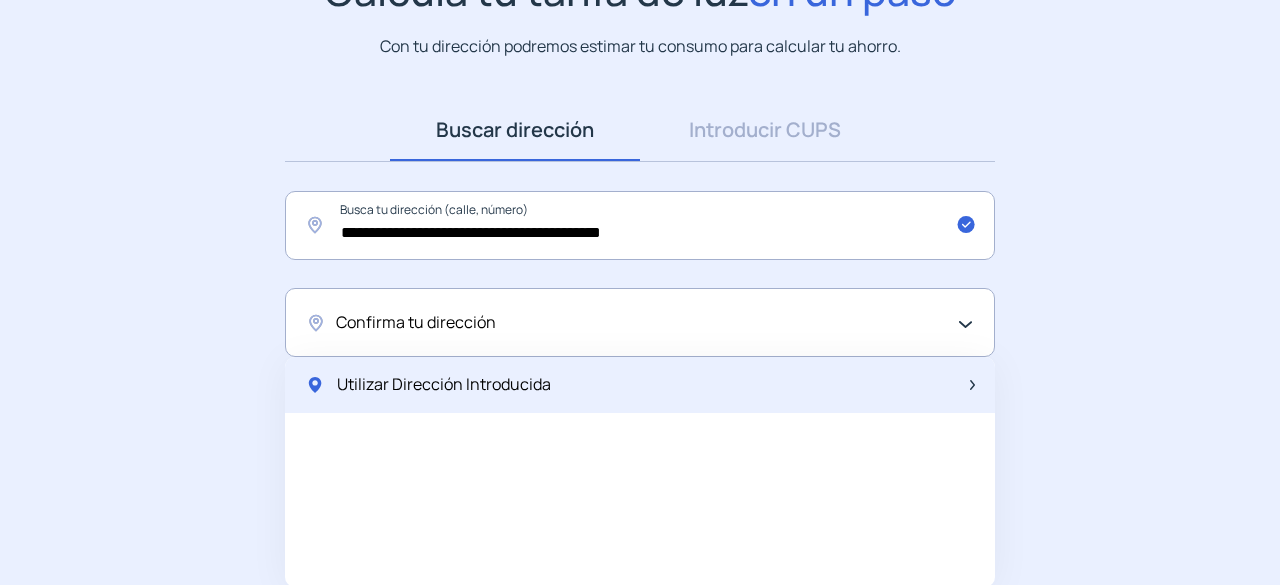 click on "Utilizar Dirección Introducida" 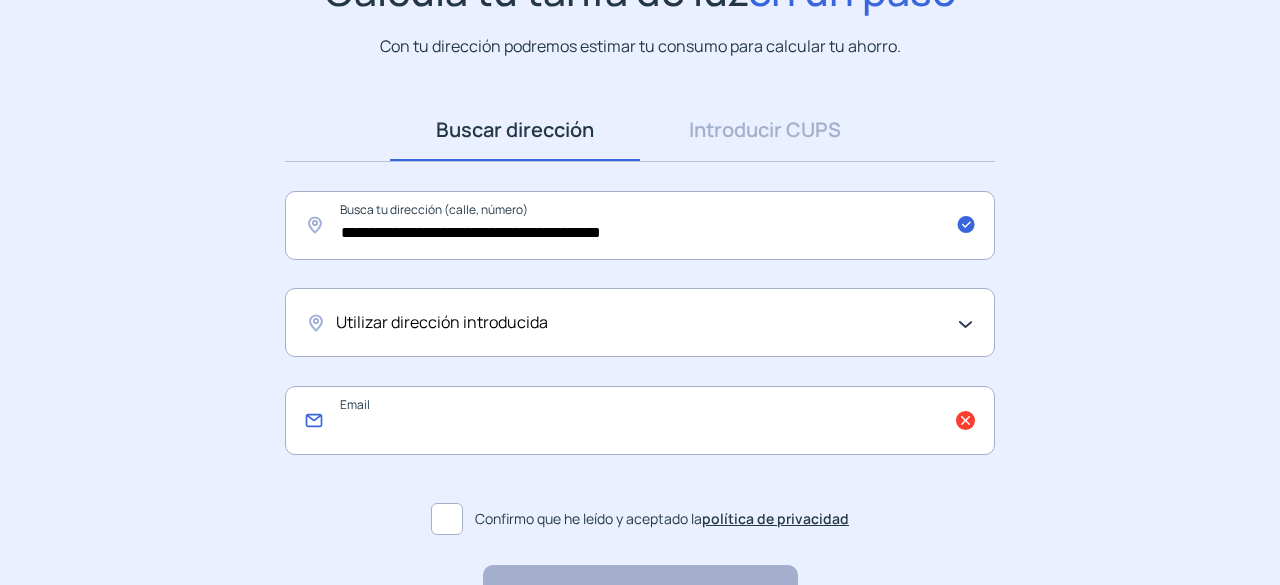 click 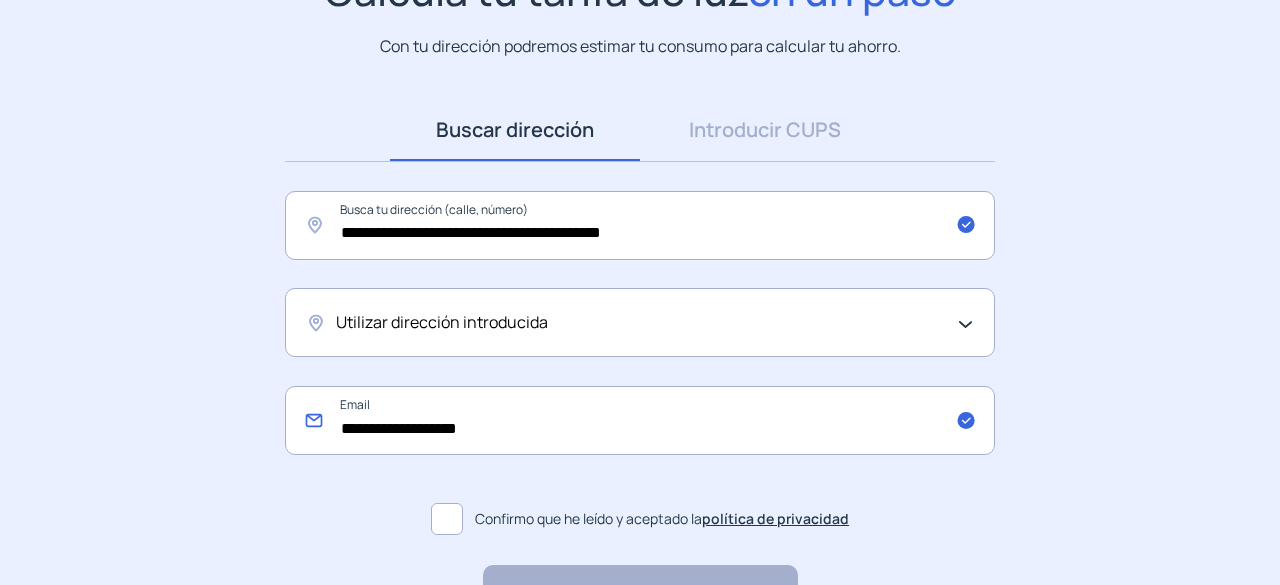 type on "**********" 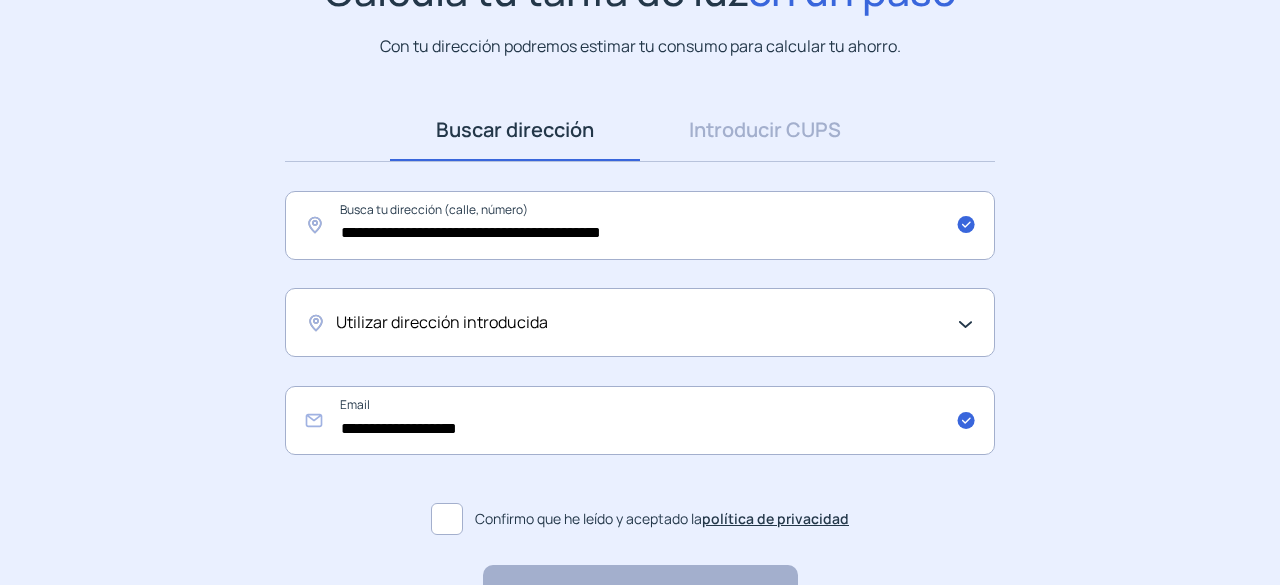 click 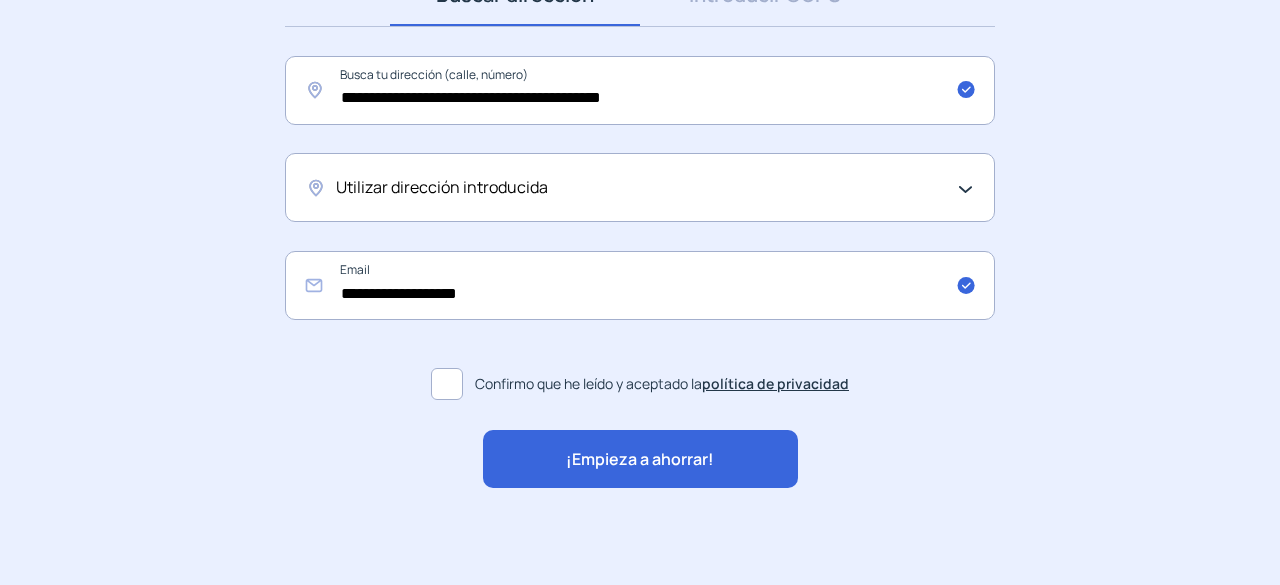 scroll, scrollTop: 338, scrollLeft: 0, axis: vertical 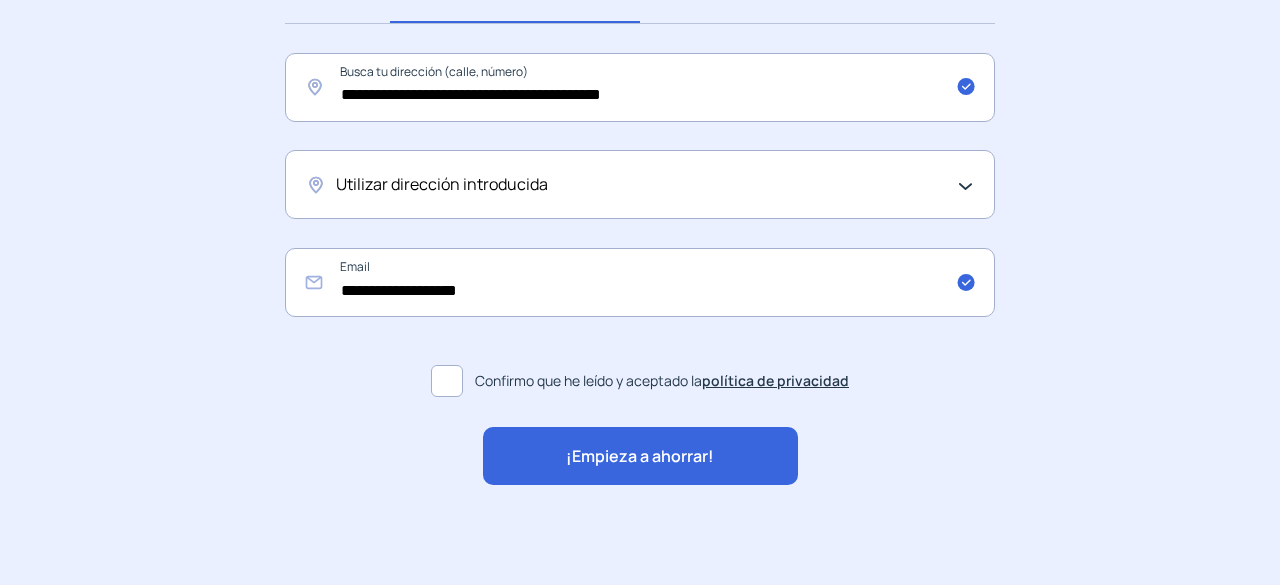 click on "¡Empieza a ahorrar!" 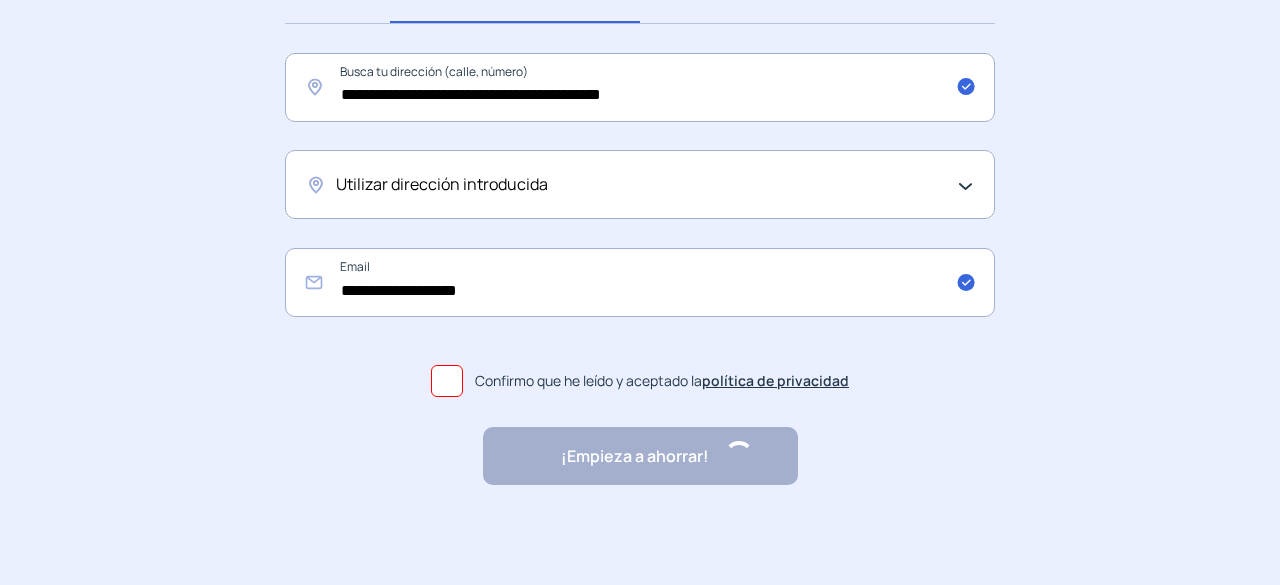 scroll, scrollTop: 0, scrollLeft: 0, axis: both 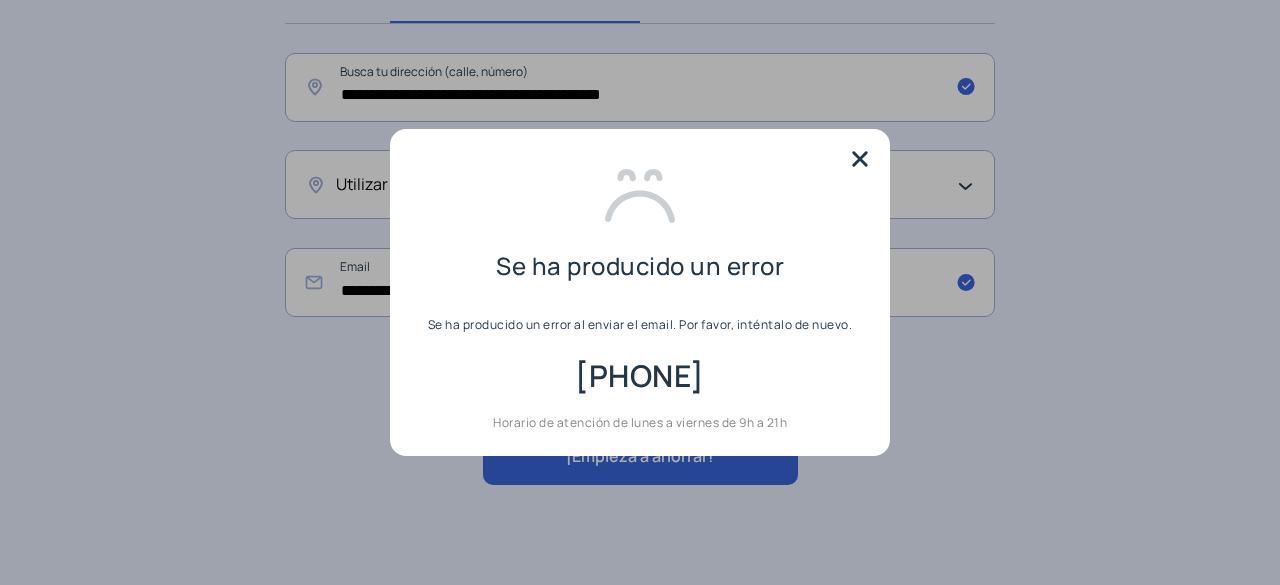 click at bounding box center [860, 159] 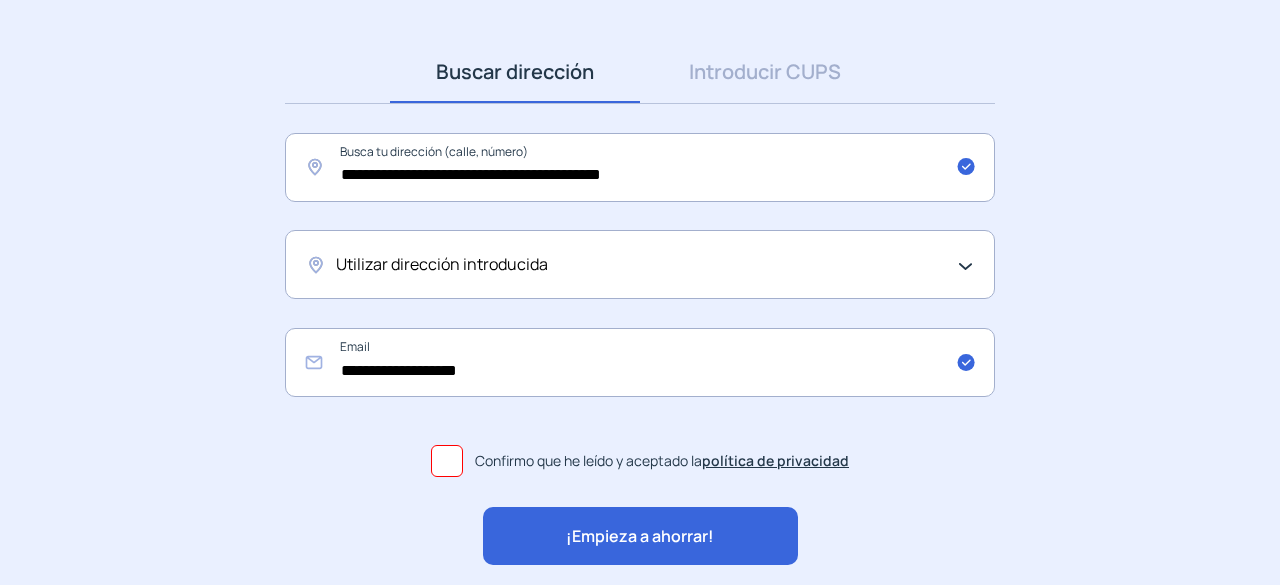 scroll, scrollTop: 300, scrollLeft: 0, axis: vertical 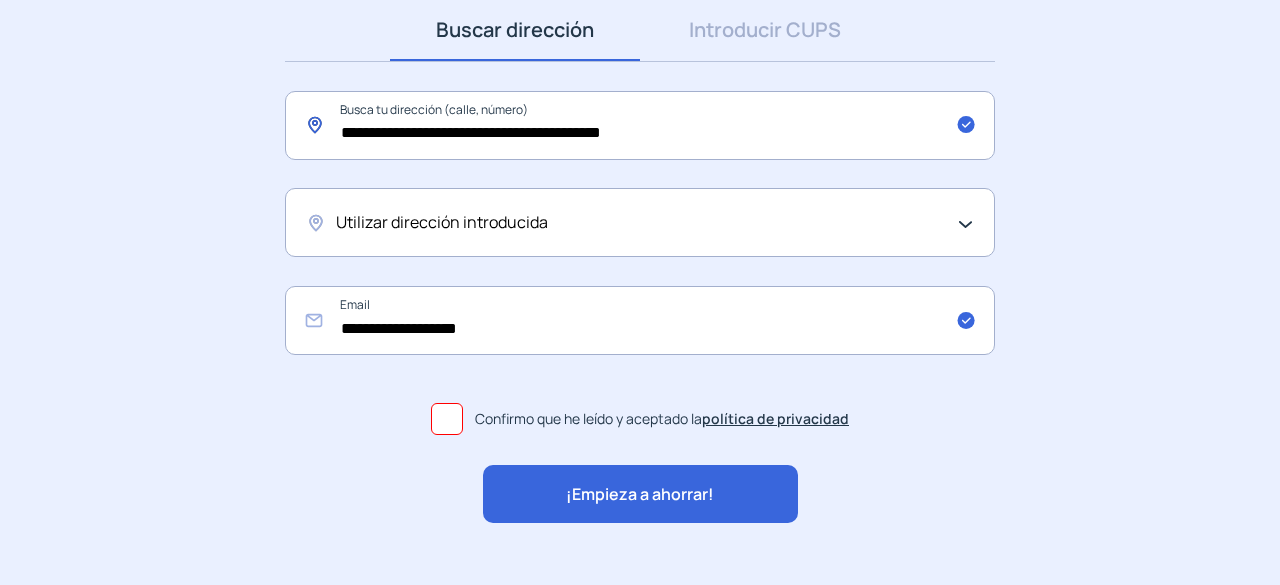 click on "**********" 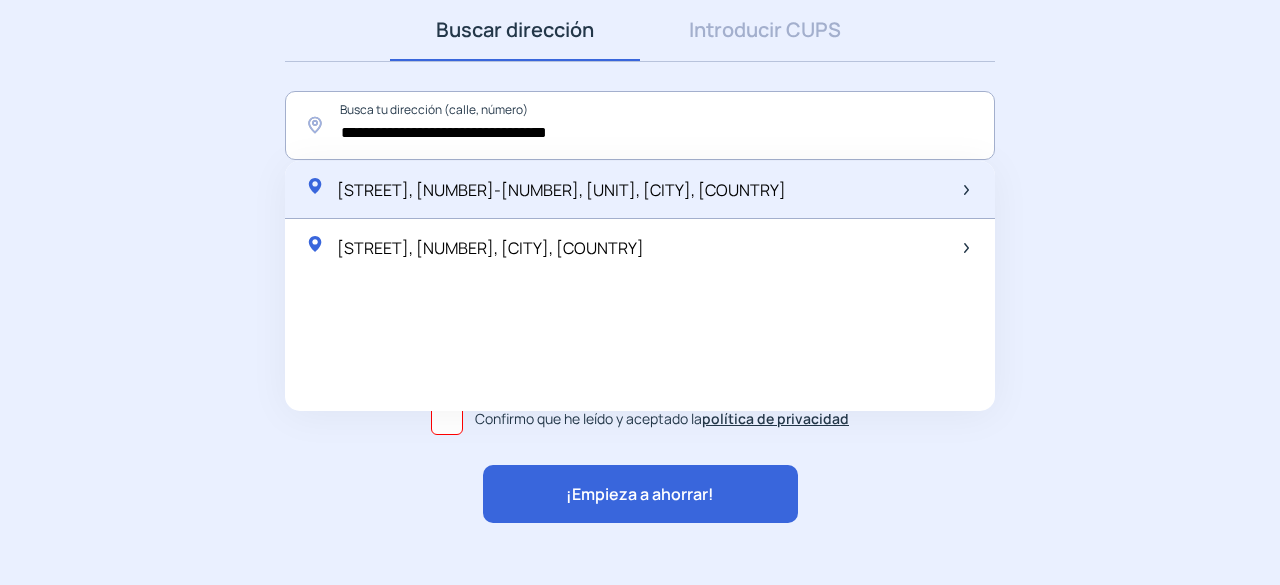 click on "[STREET], [NUMBER]-[NUMBER], [UNIT], [CITY], [COUNTRY]" 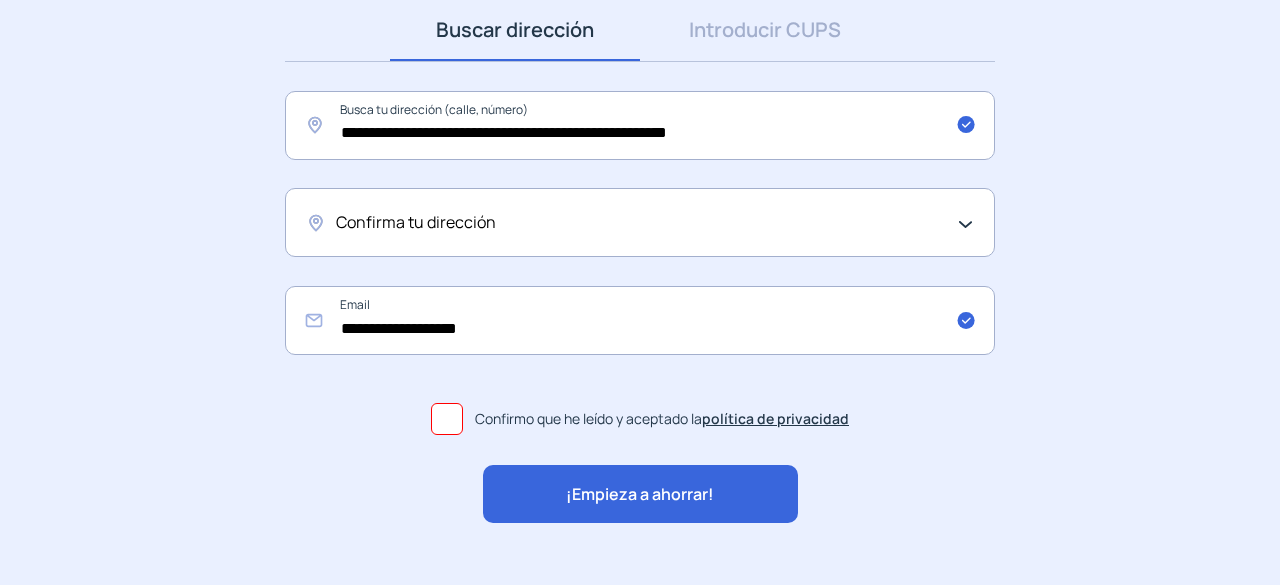 click on "Confirma tu dirección" 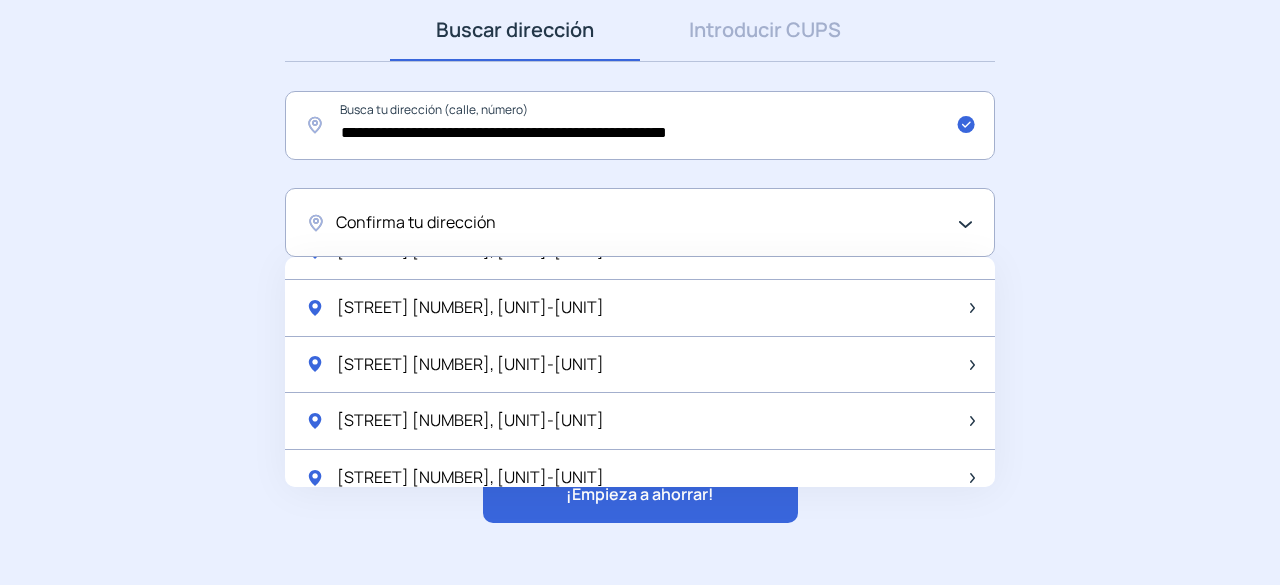 scroll, scrollTop: 700, scrollLeft: 0, axis: vertical 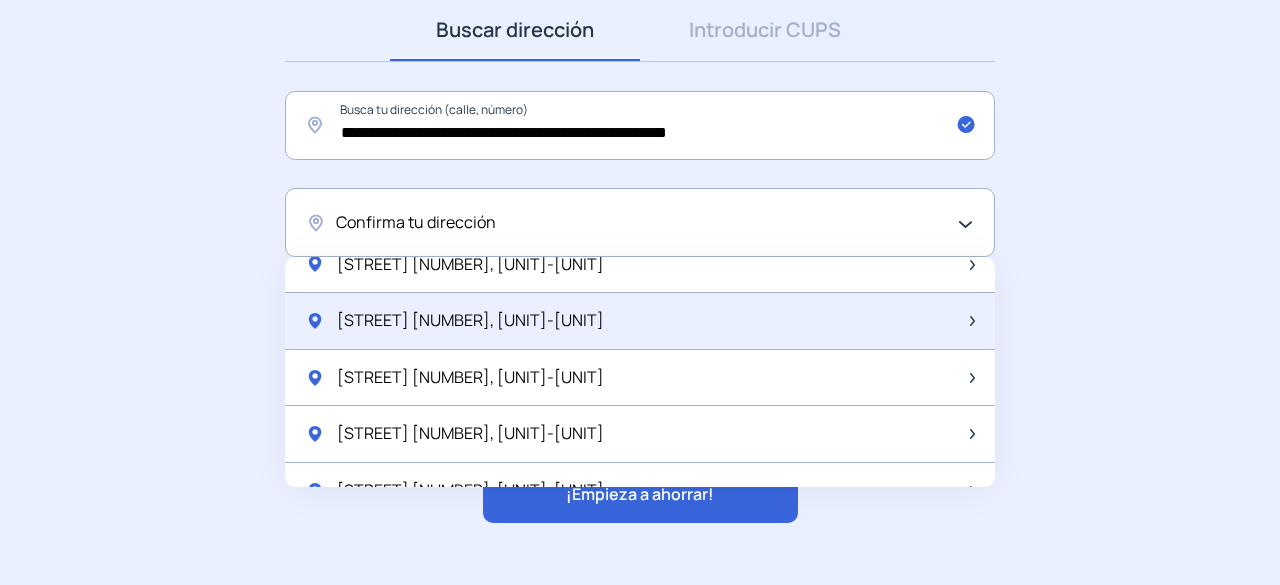 click on "[STREET] [NUMBER], [UNIT]-[UNIT]" 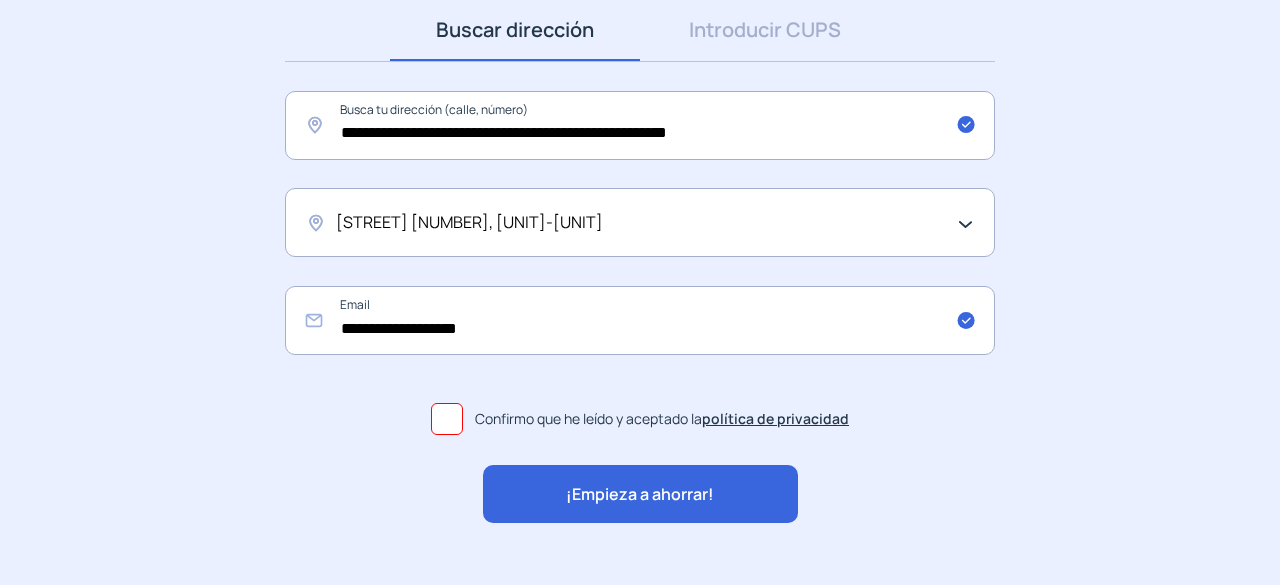 click on "[STREET] [NUMBER], [UNIT]-[UNIT]" 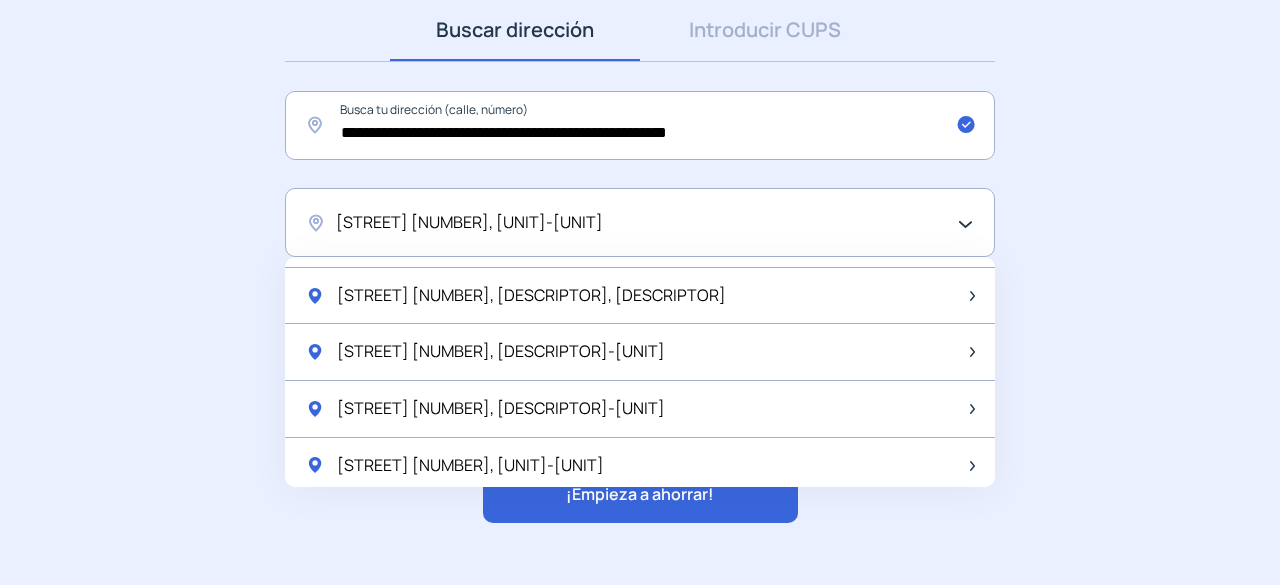 scroll, scrollTop: 2638, scrollLeft: 0, axis: vertical 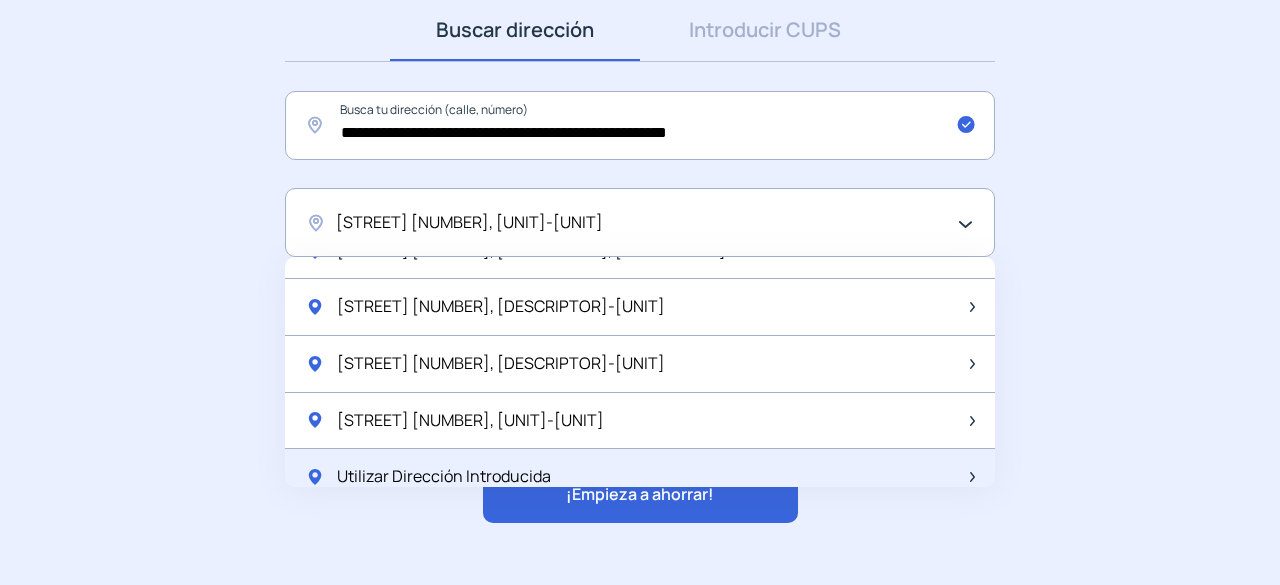 click on "Utilizar Dirección Introducida" 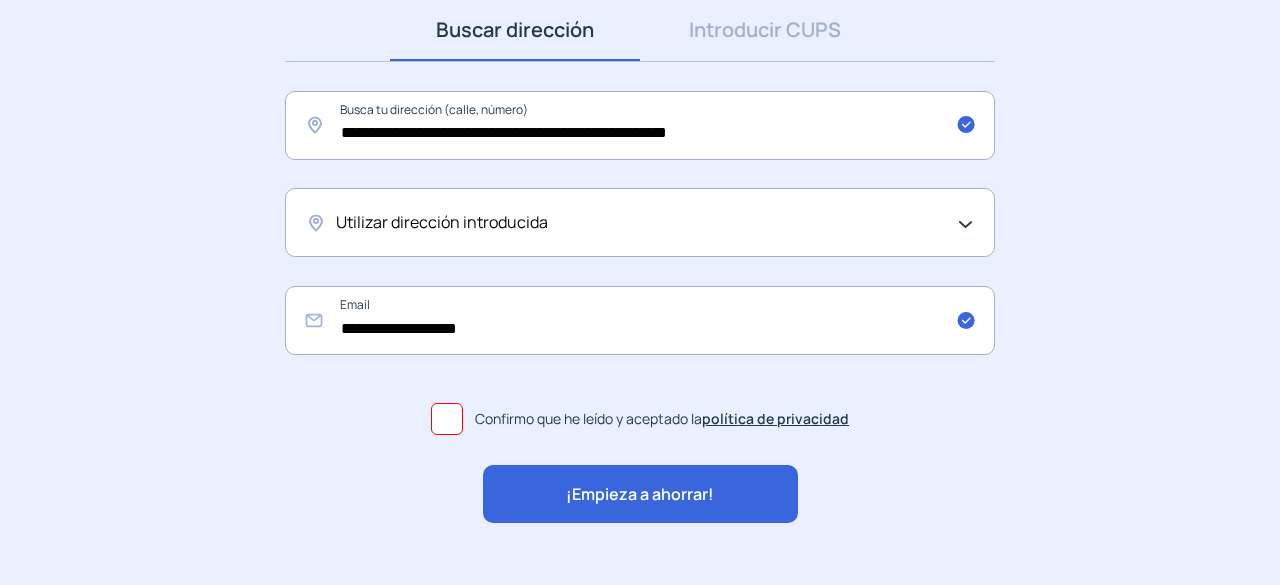 click on "¡Empieza a ahorrar!" 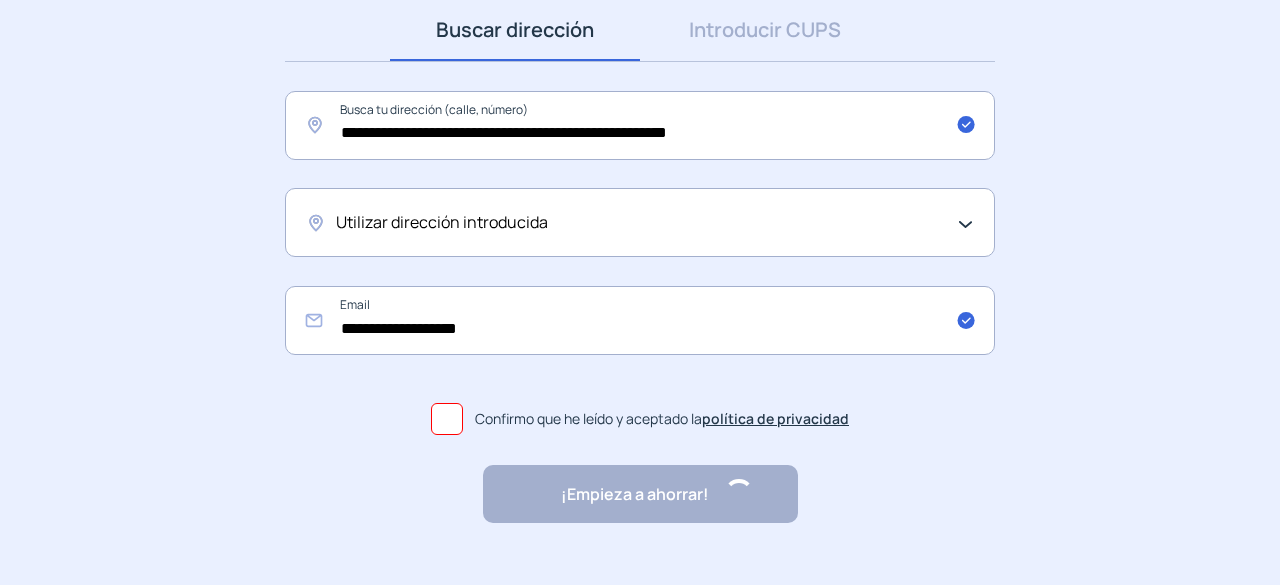 scroll, scrollTop: 0, scrollLeft: 0, axis: both 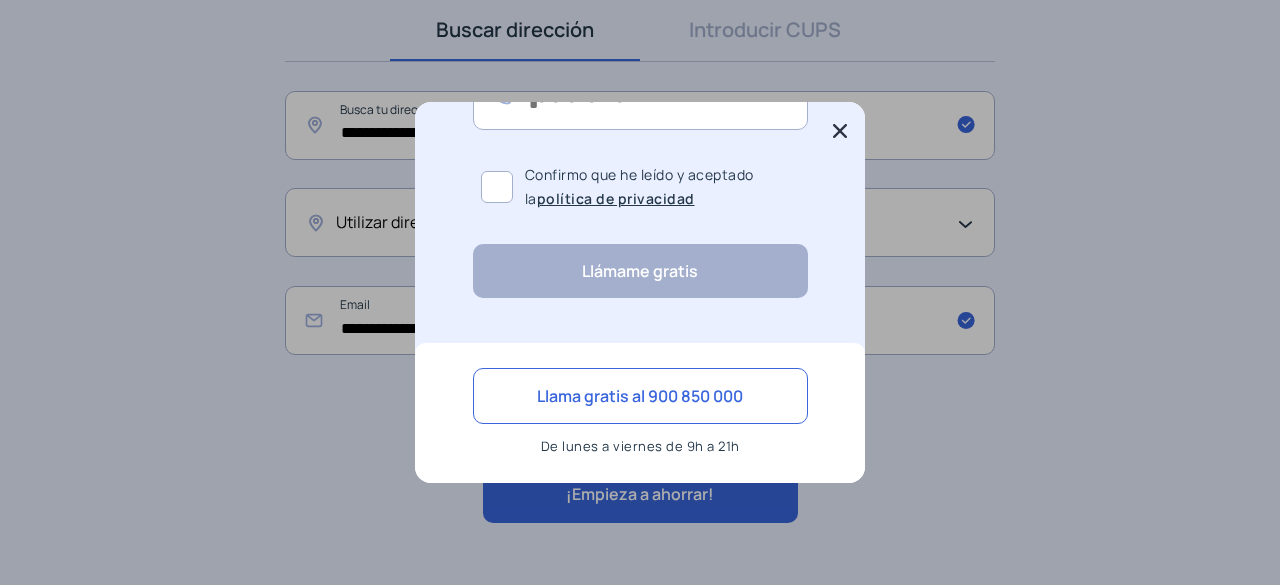 click 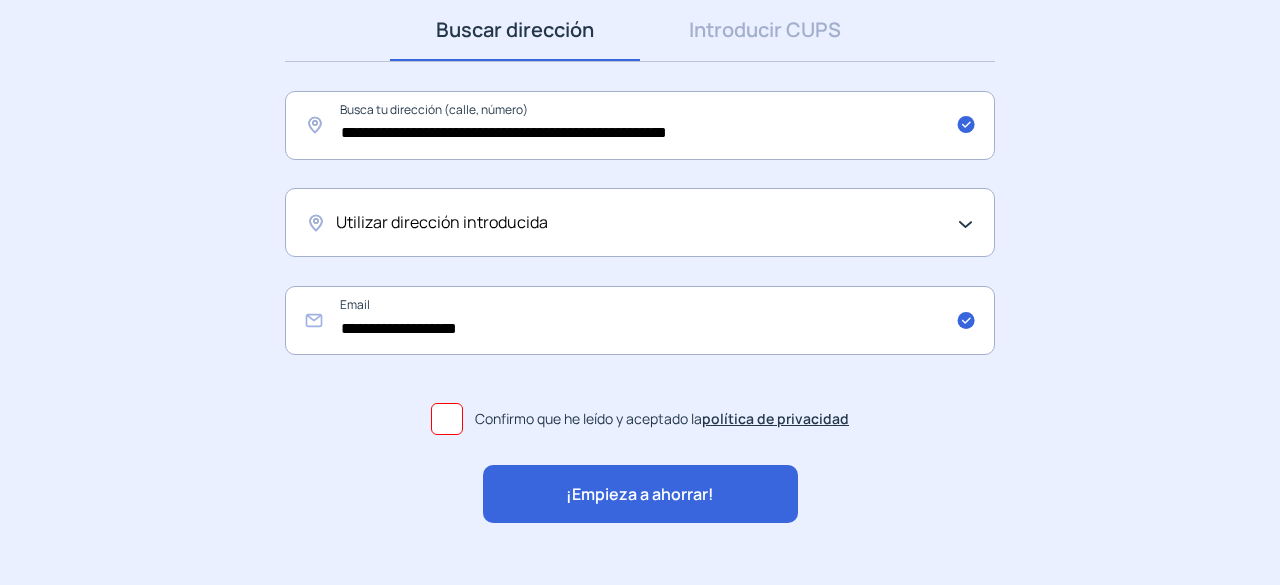 scroll, scrollTop: 300, scrollLeft: 0, axis: vertical 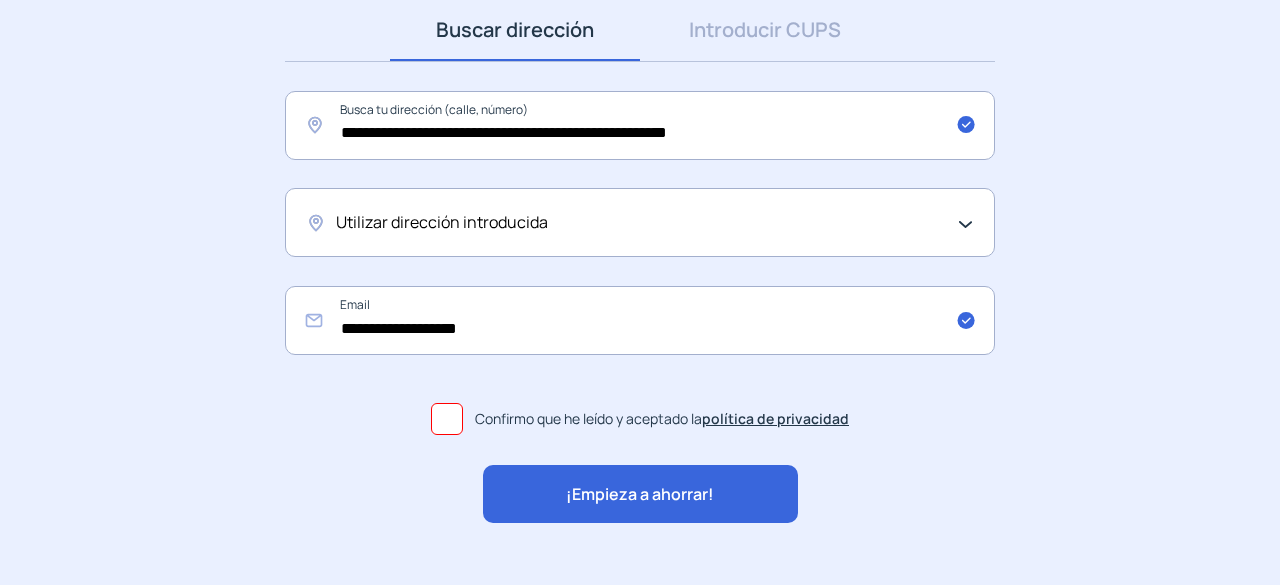 click on "Utilizar dirección introducida" 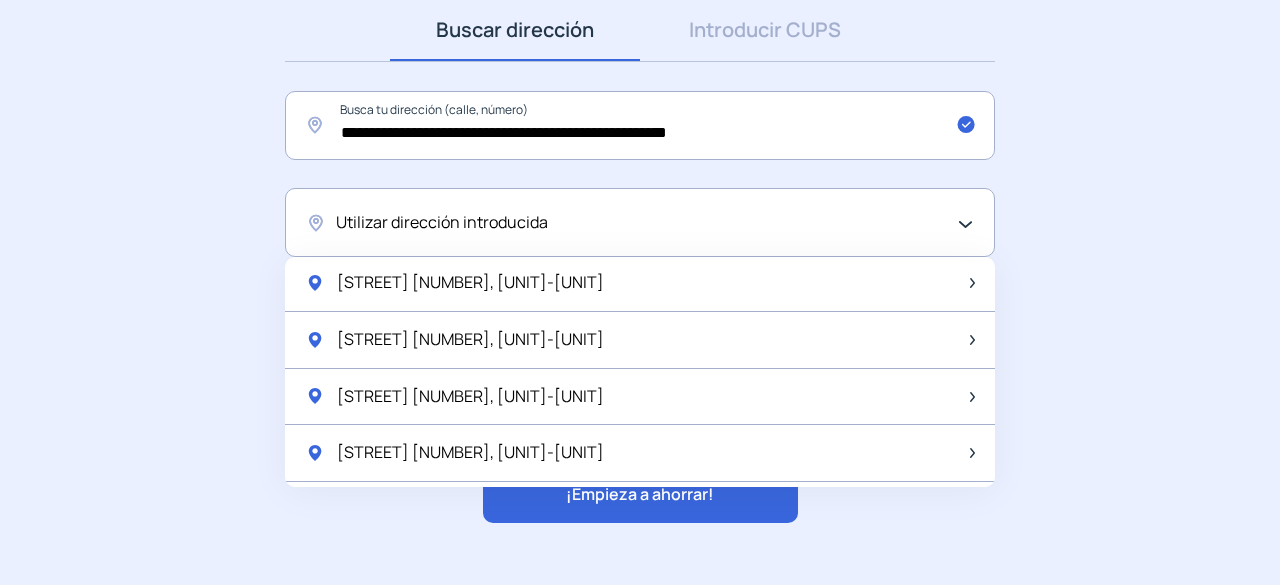 scroll, scrollTop: 600, scrollLeft: 0, axis: vertical 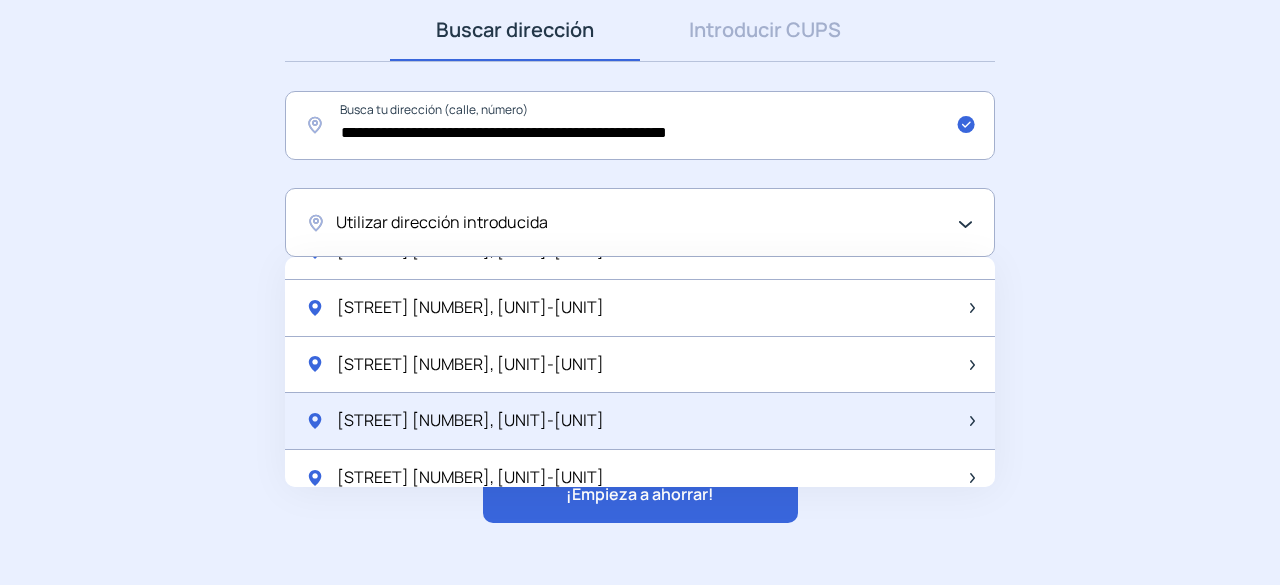 click on "[STREET] [NUMBER], [UNIT]-[UNIT]" 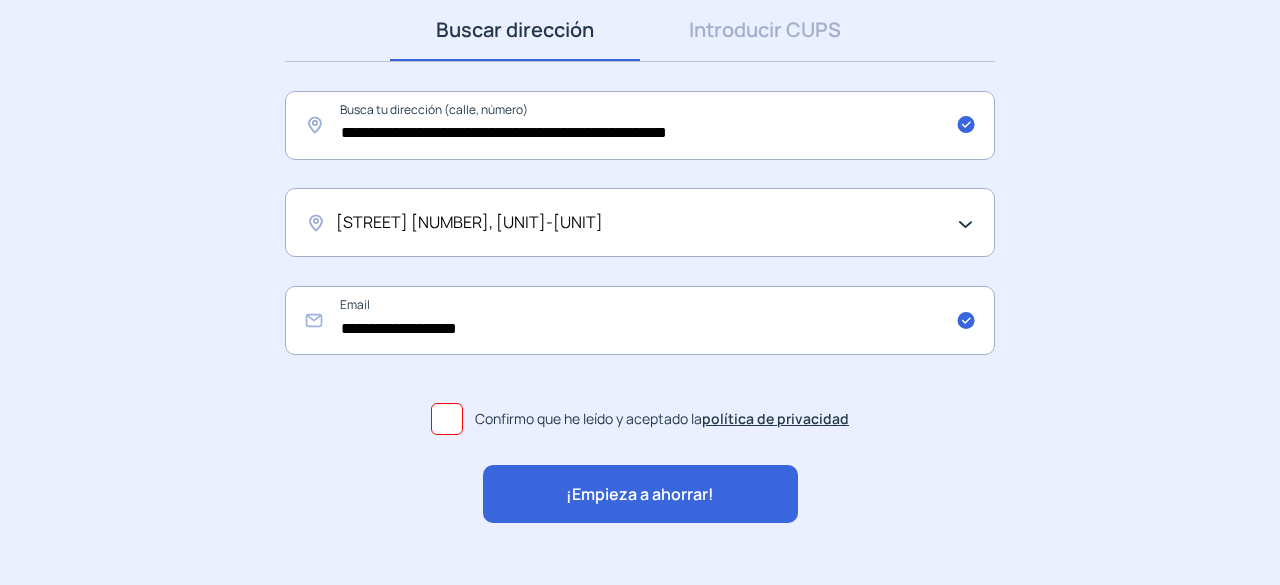 click on "¡Empieza a ahorrar!" 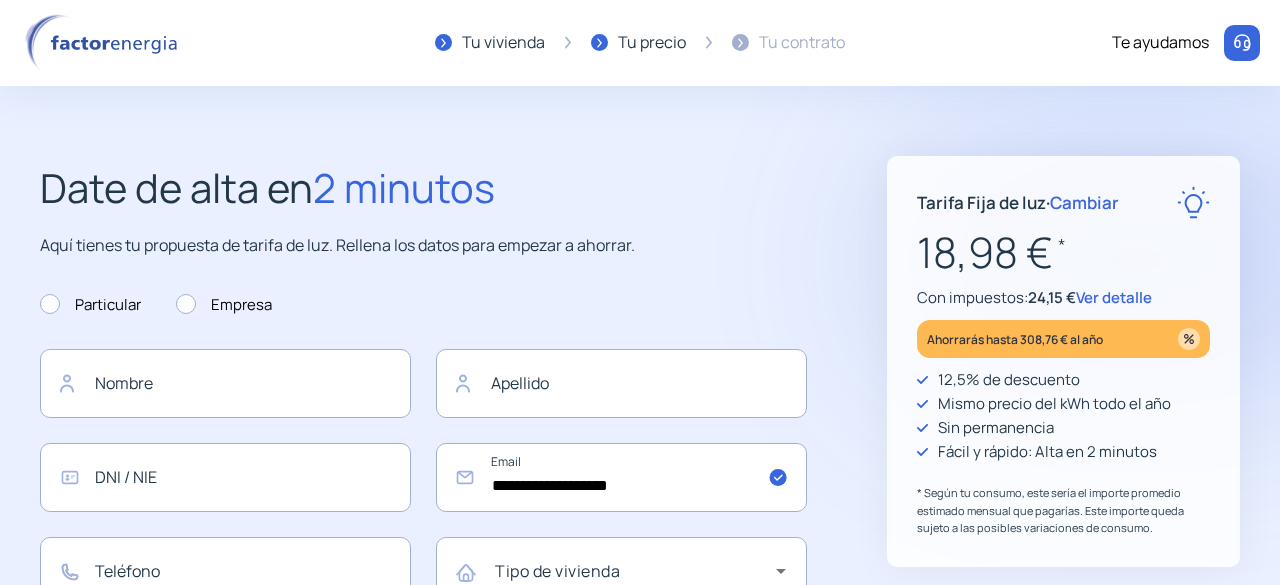 scroll, scrollTop: 100, scrollLeft: 0, axis: vertical 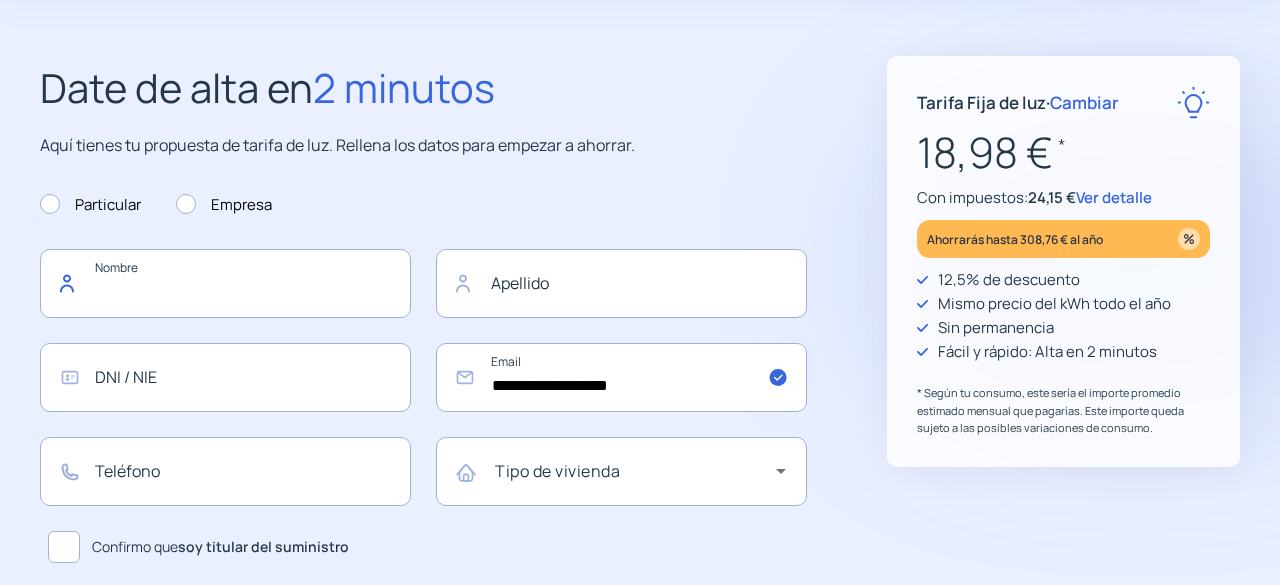 click 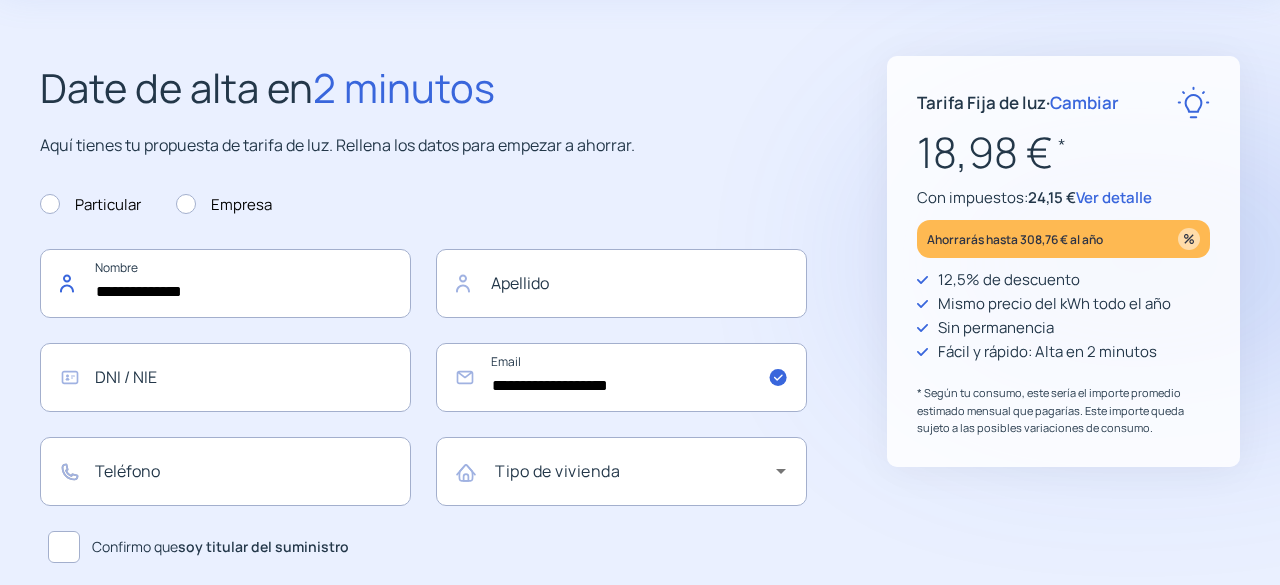 type on "**********" 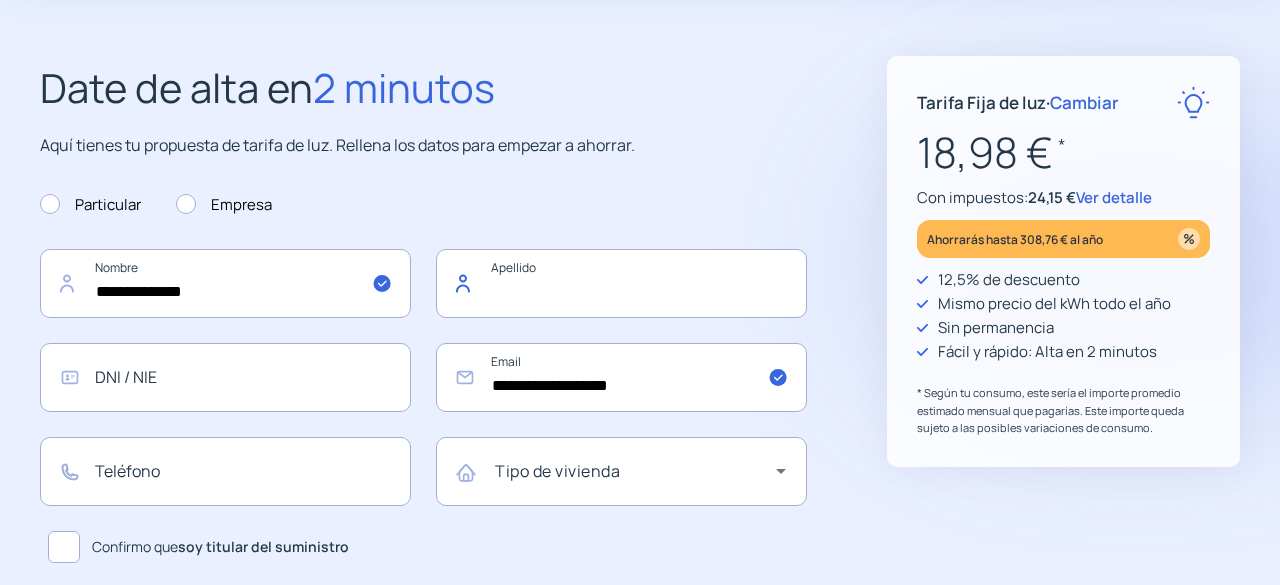 click 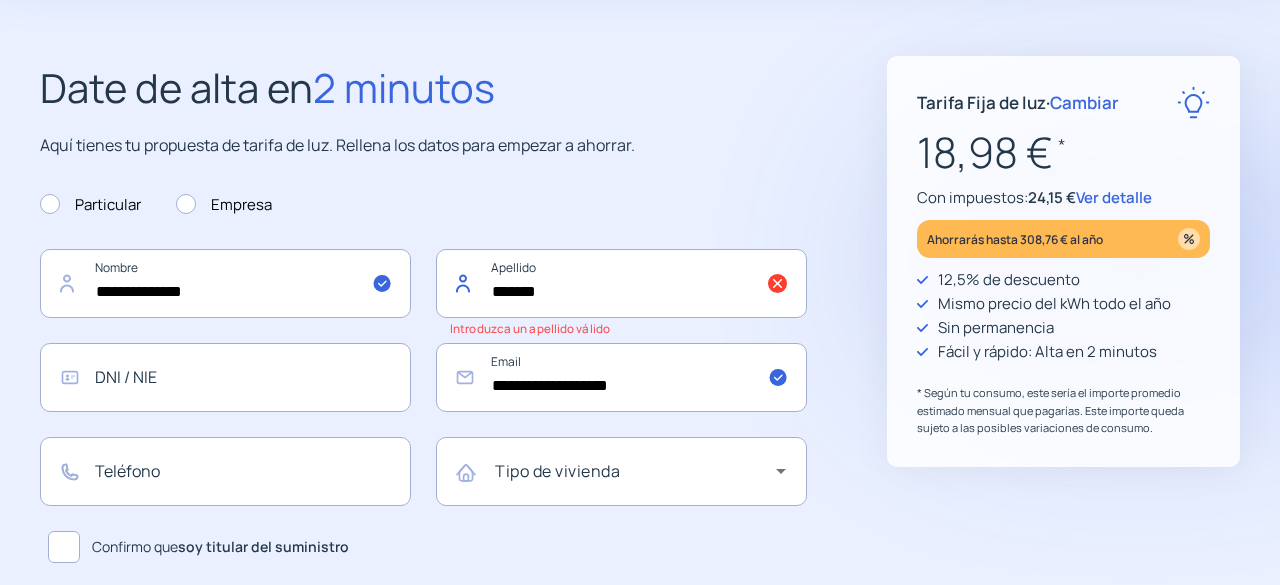 click on "******" 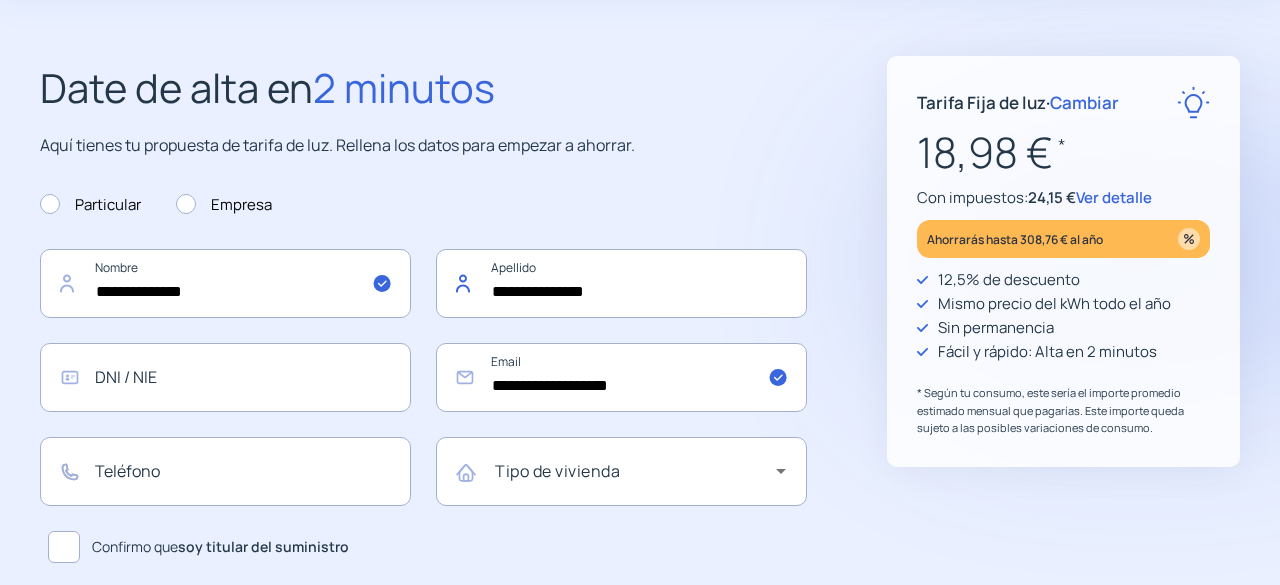 type on "**********" 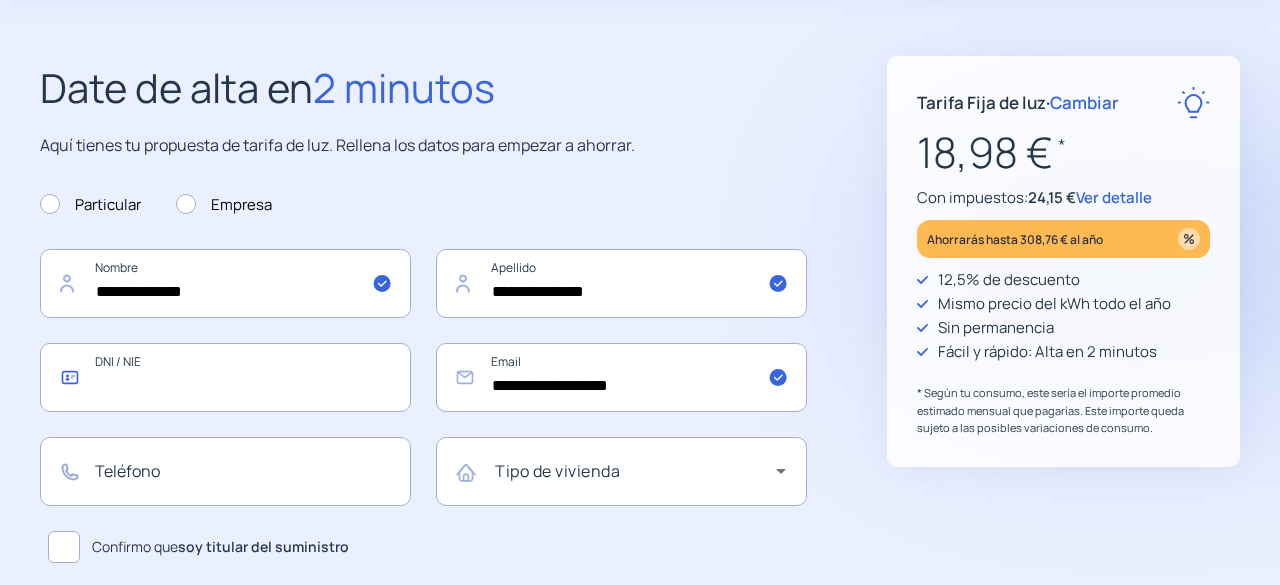 click 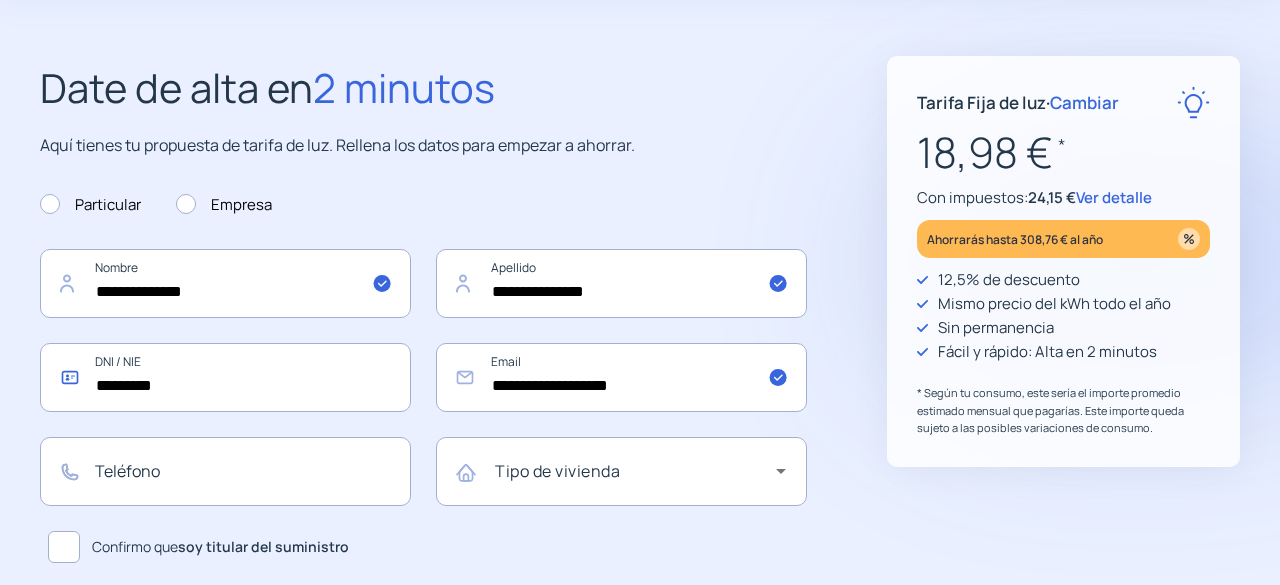 type on "*********" 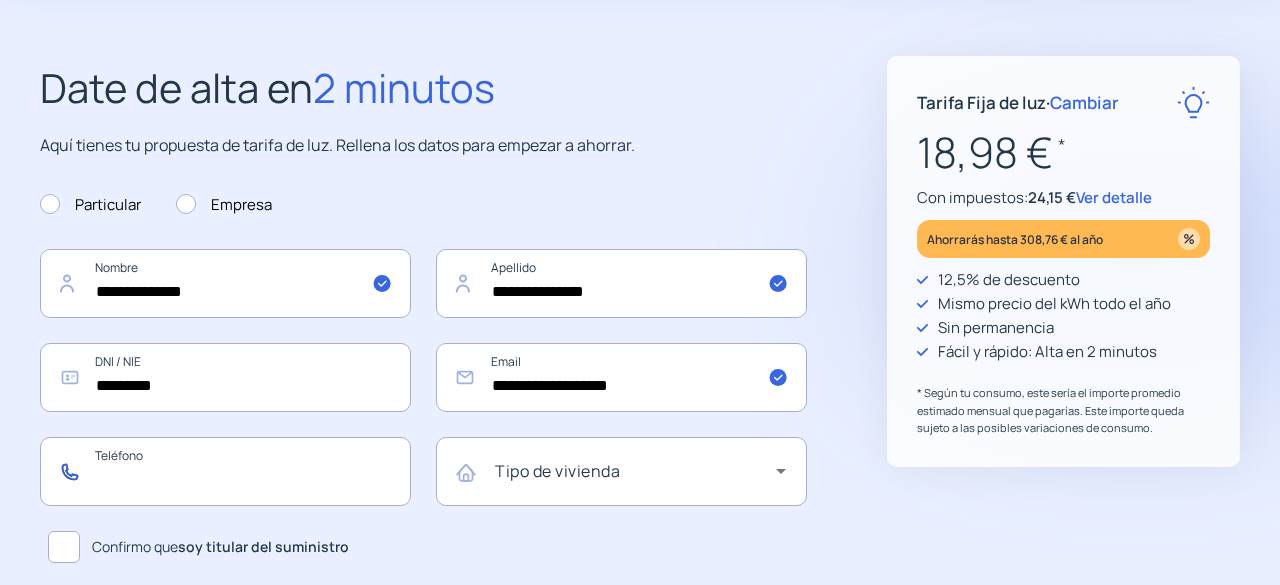 click 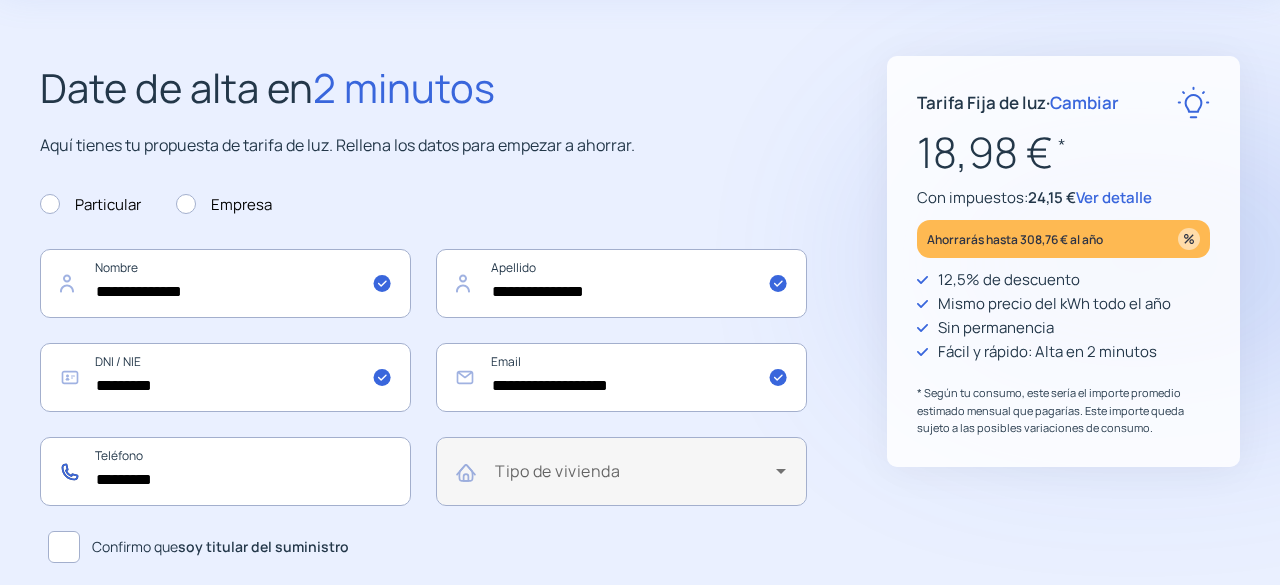 type on "*********" 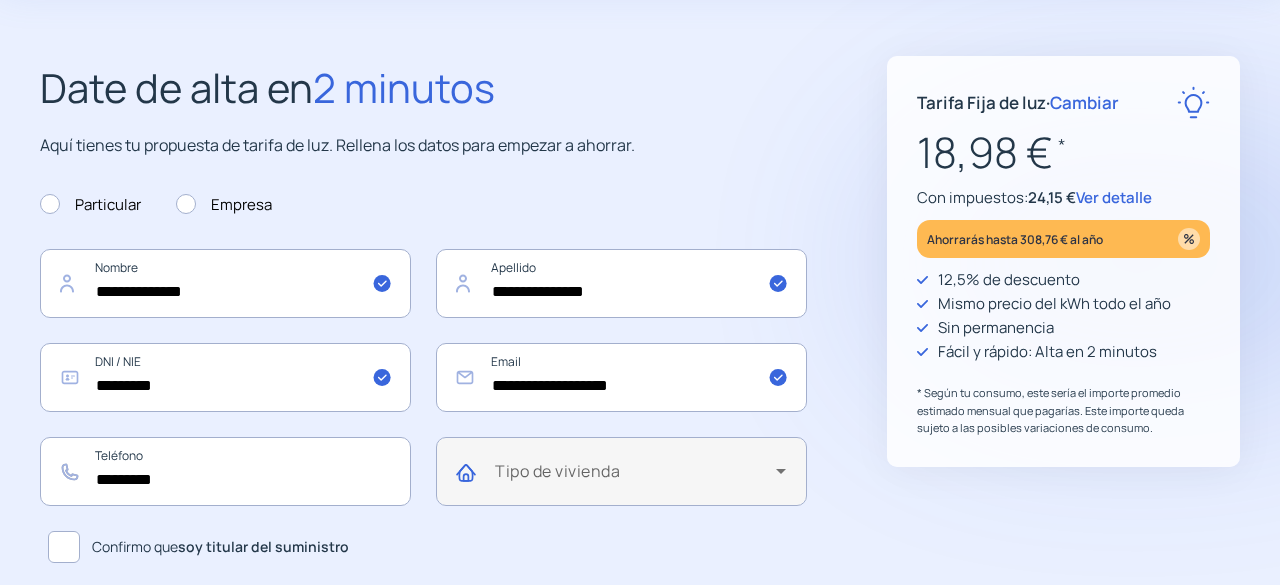 click 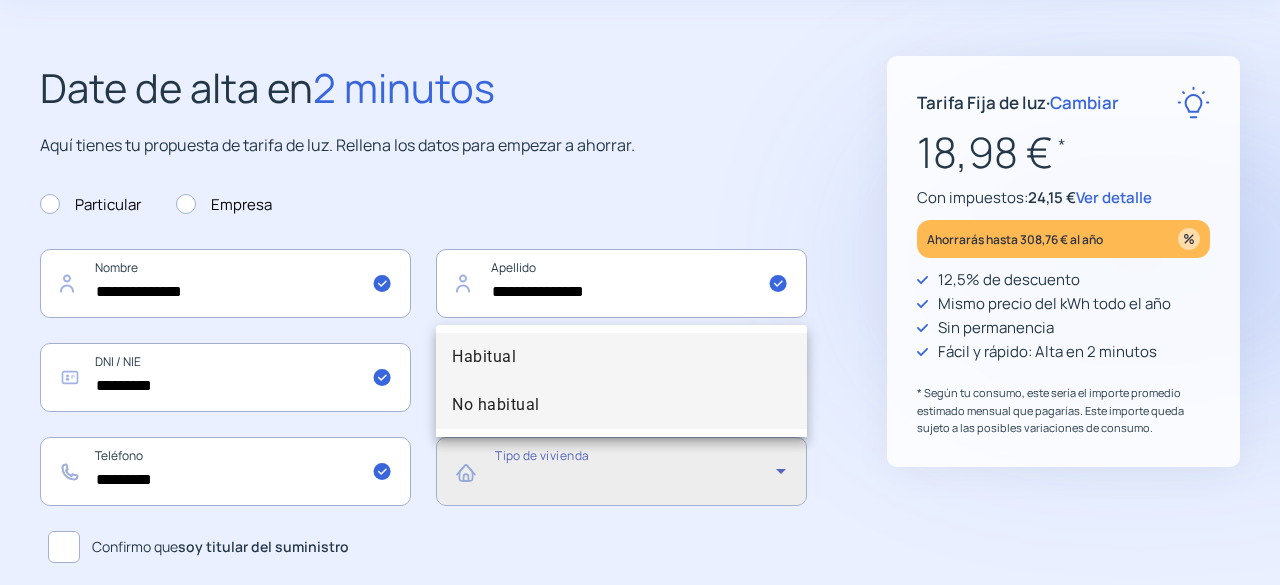 click on "No habitual" at bounding box center [496, 405] 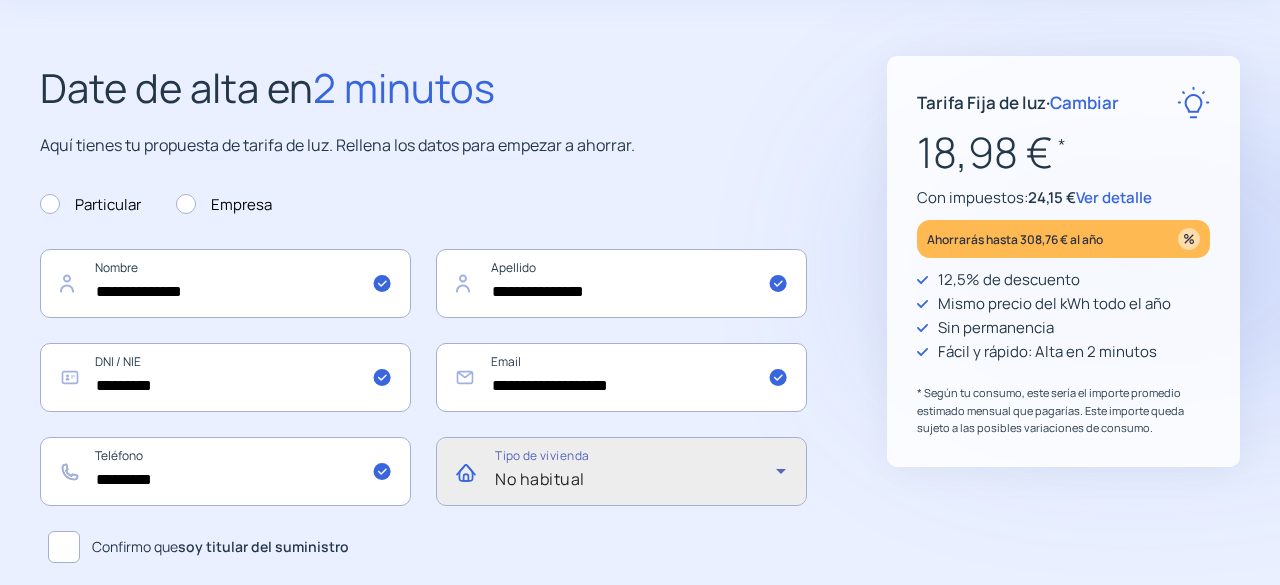 scroll, scrollTop: 200, scrollLeft: 0, axis: vertical 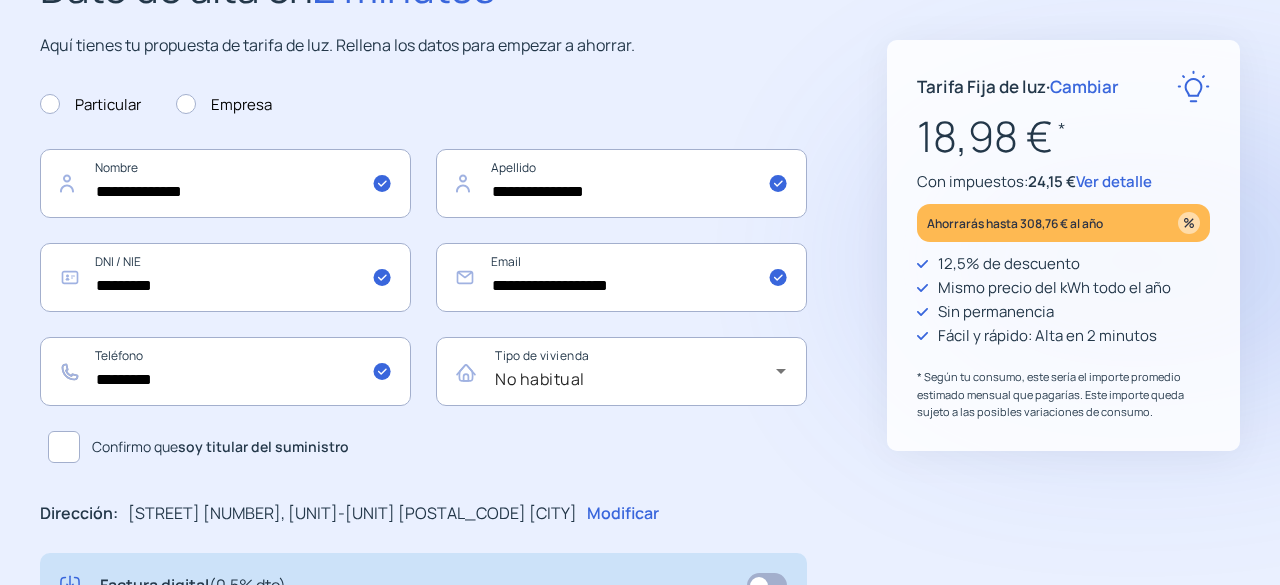 click 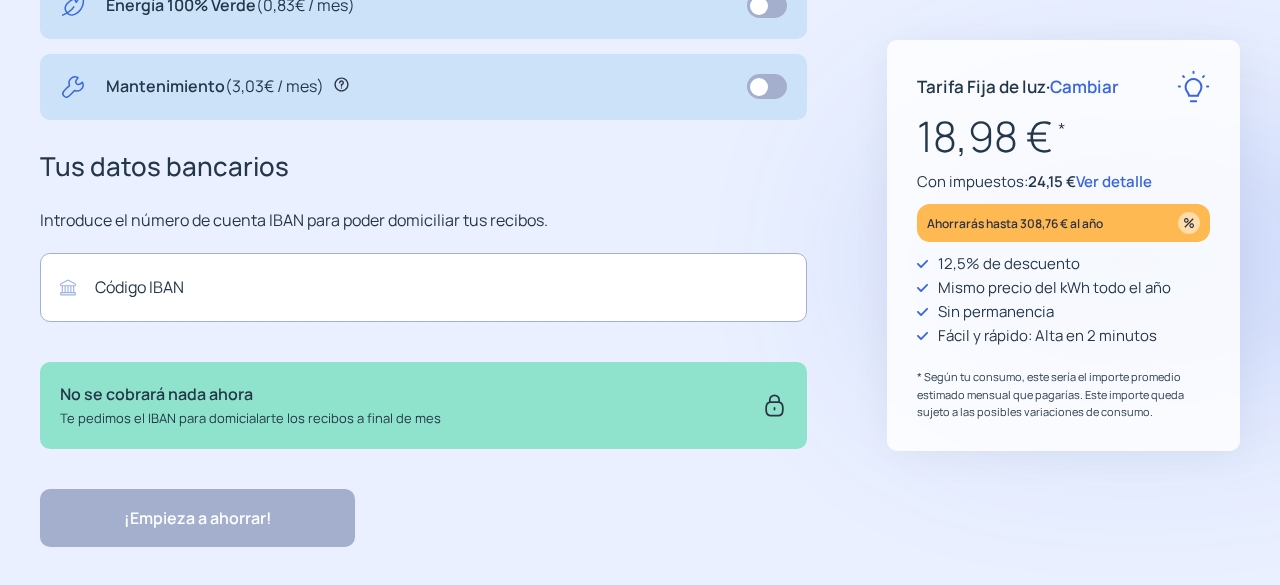 scroll, scrollTop: 891, scrollLeft: 0, axis: vertical 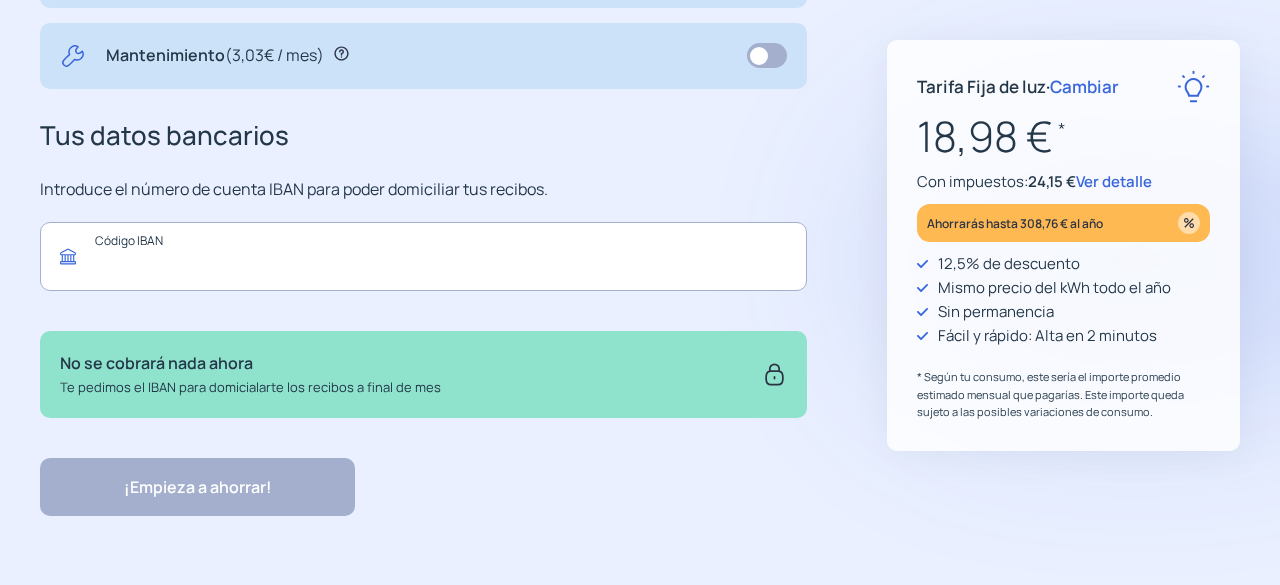click 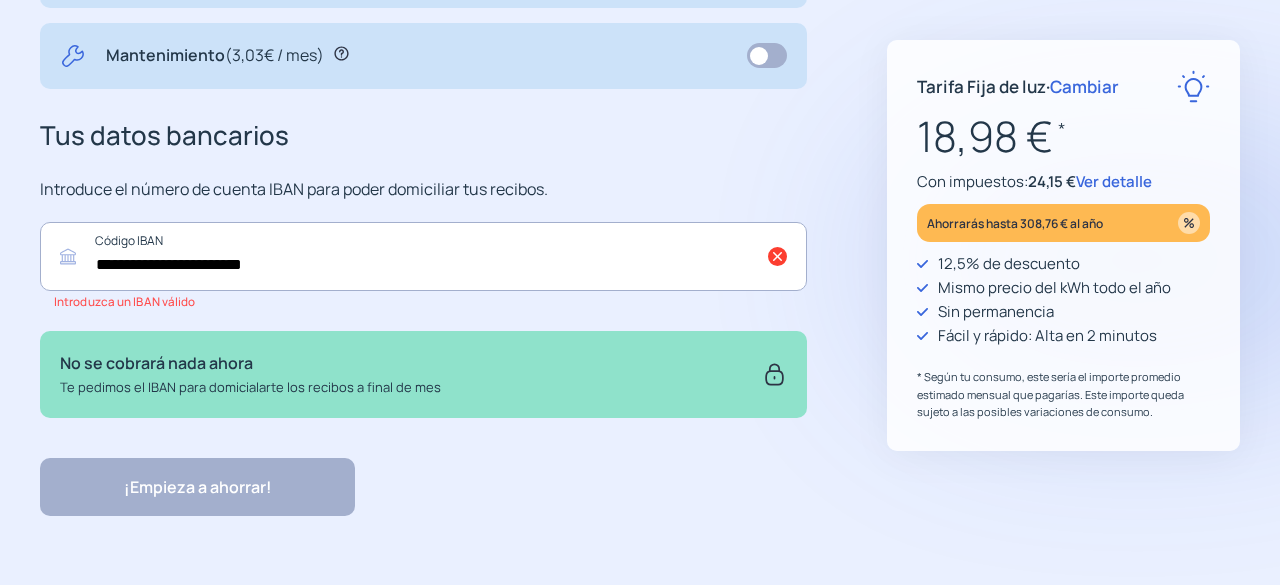 click on "**********" 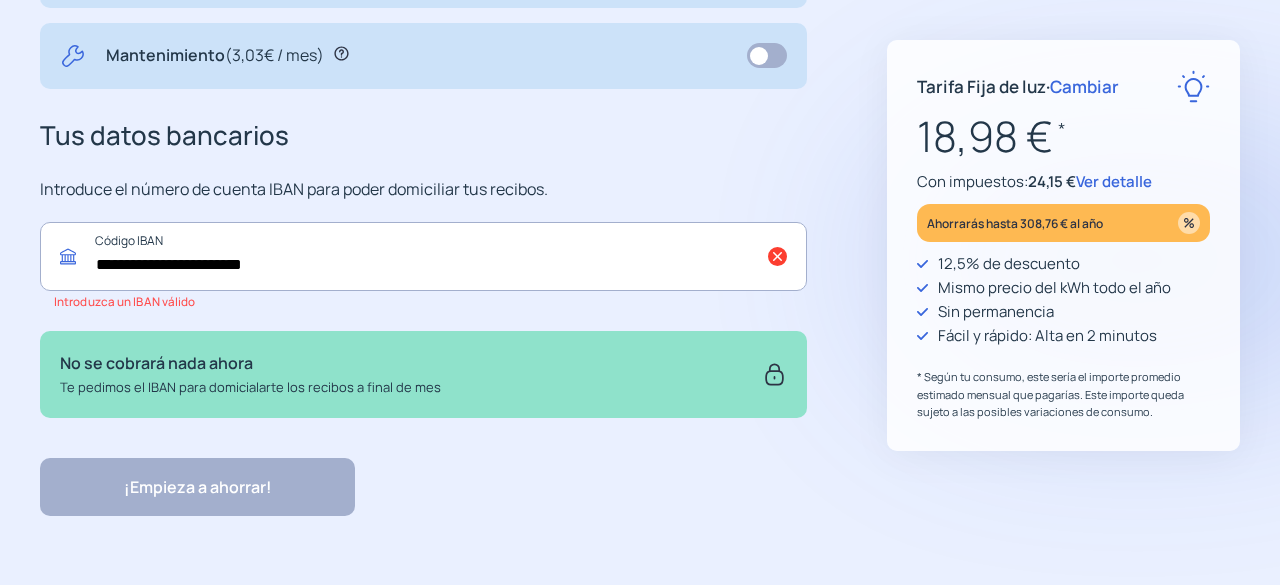 click on "**********" 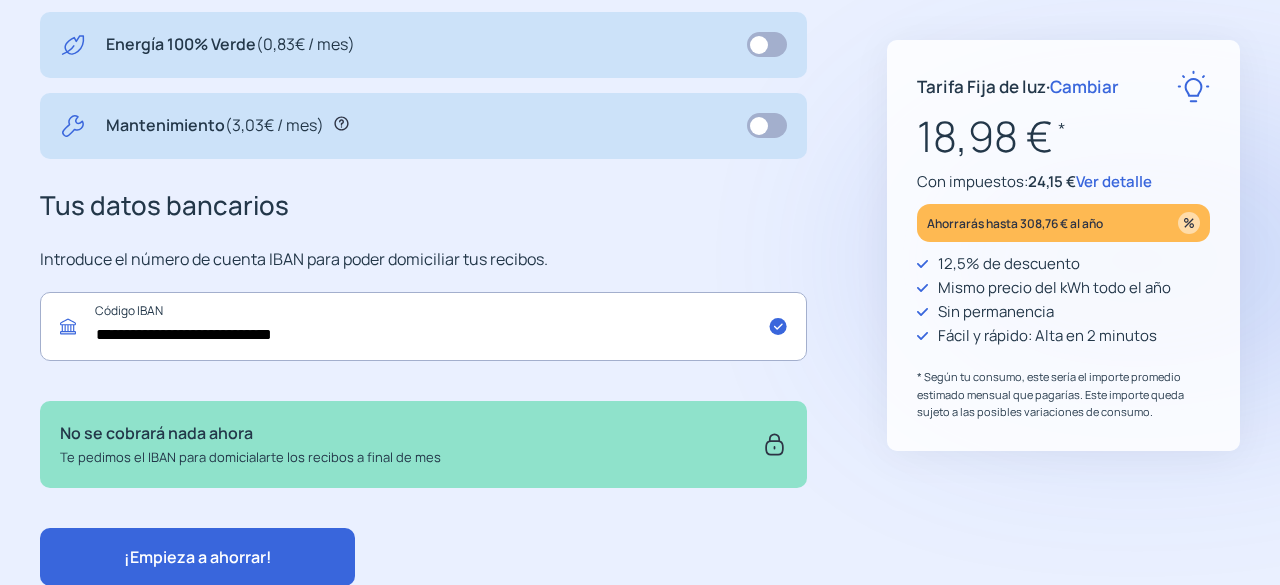 scroll, scrollTop: 891, scrollLeft: 0, axis: vertical 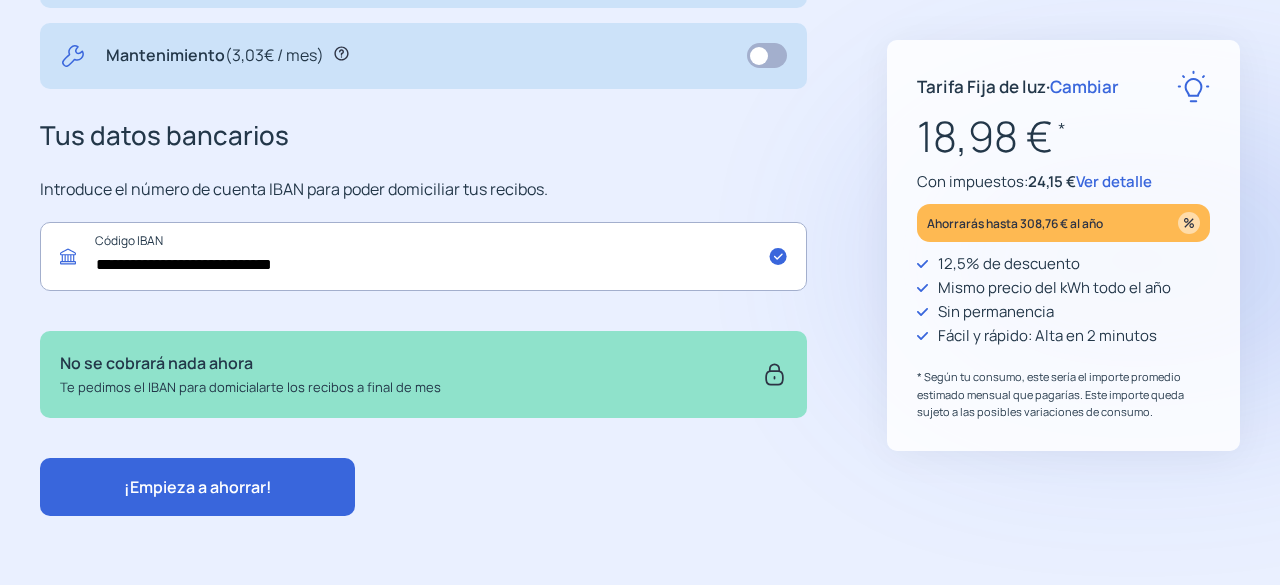 type on "**********" 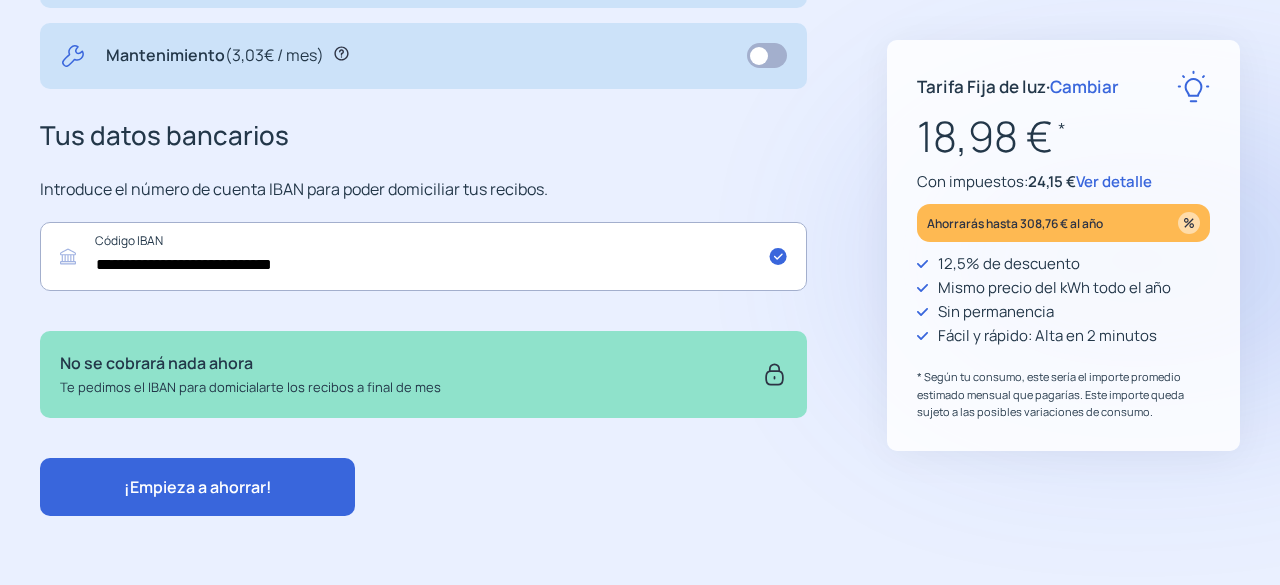 click on "¡Empieza a ahorrar!" 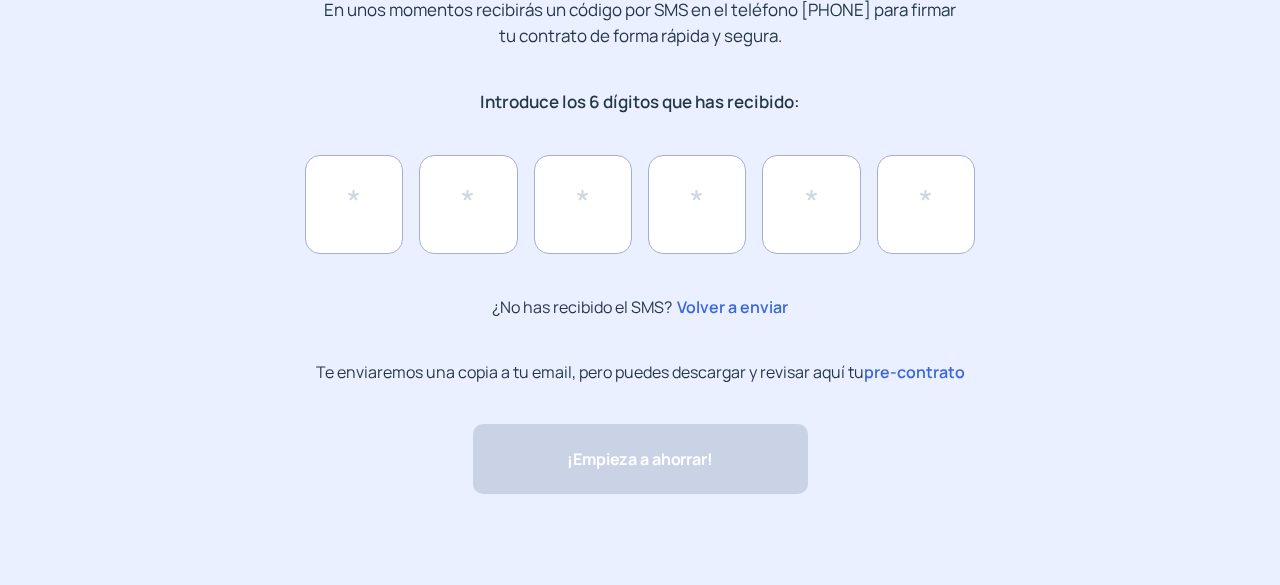 scroll, scrollTop: 0, scrollLeft: 0, axis: both 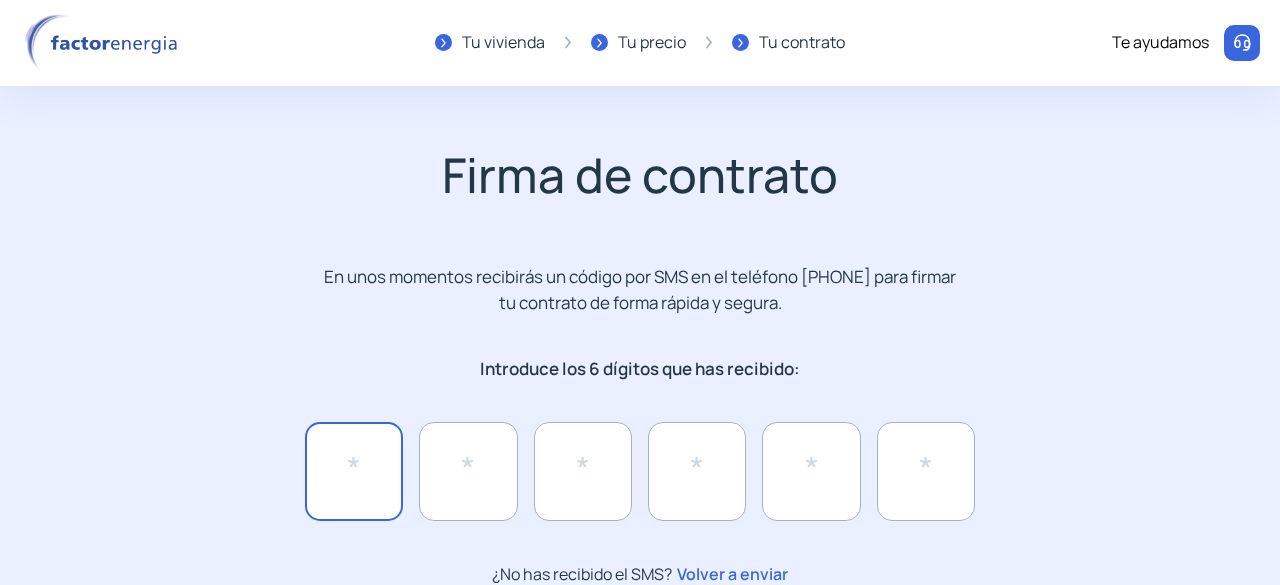 click 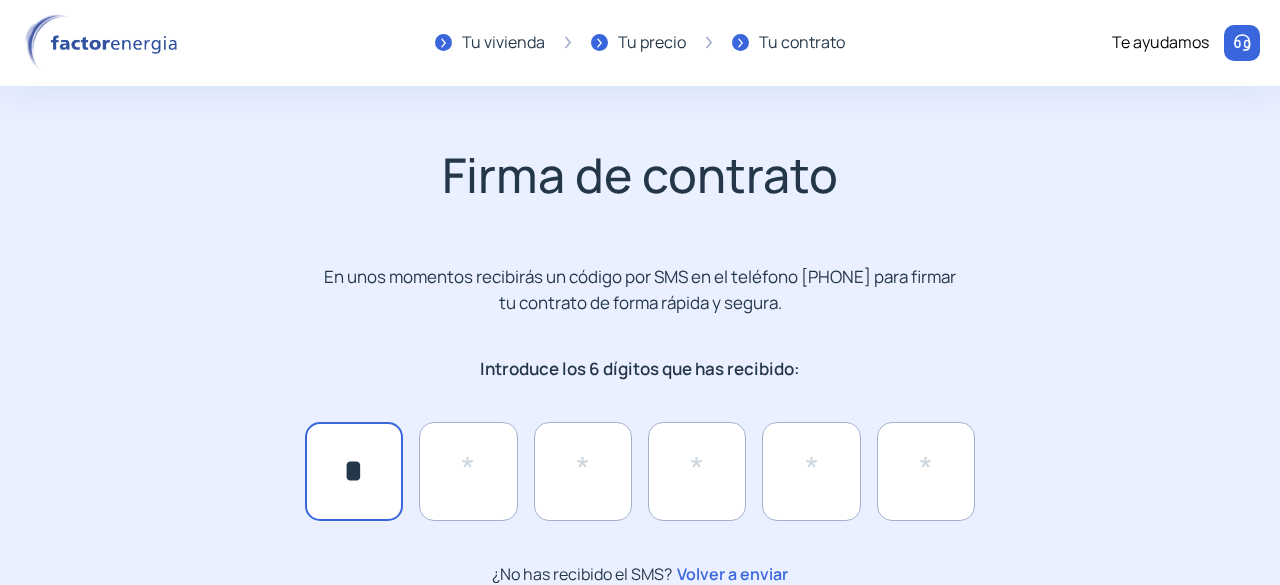 type on "*" 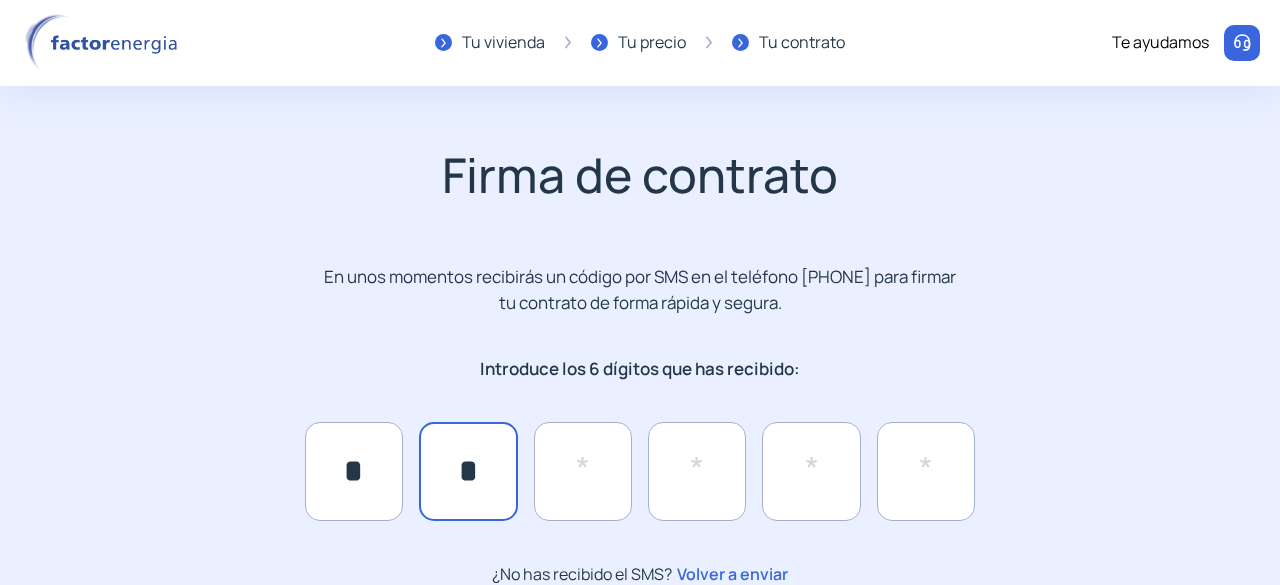 type on "*" 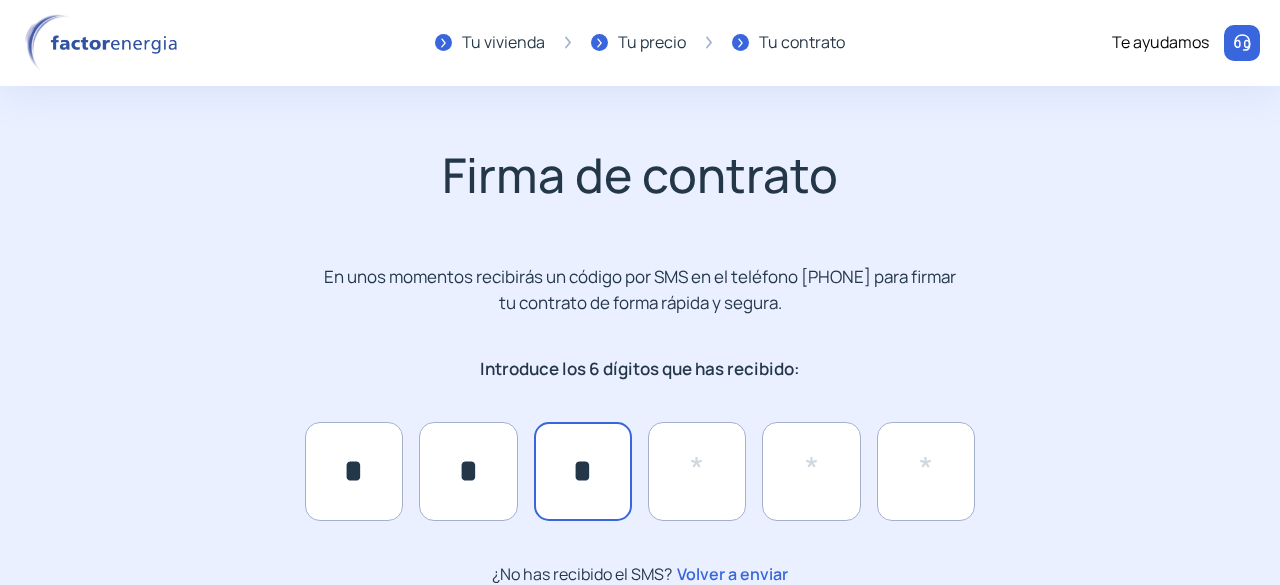 type on "*" 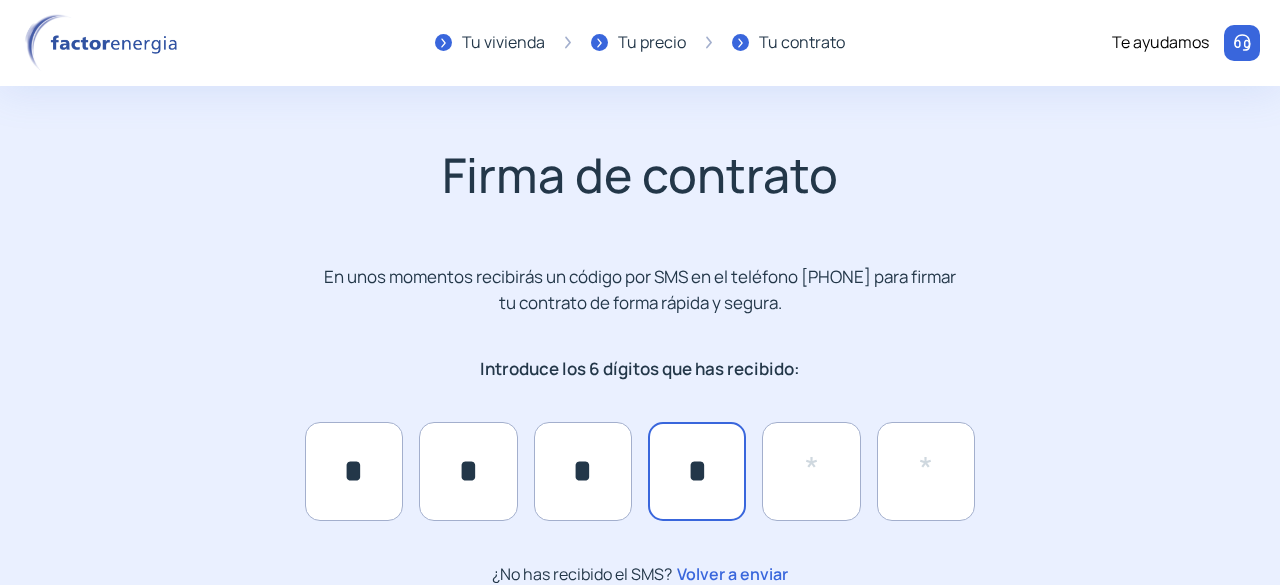 type on "*" 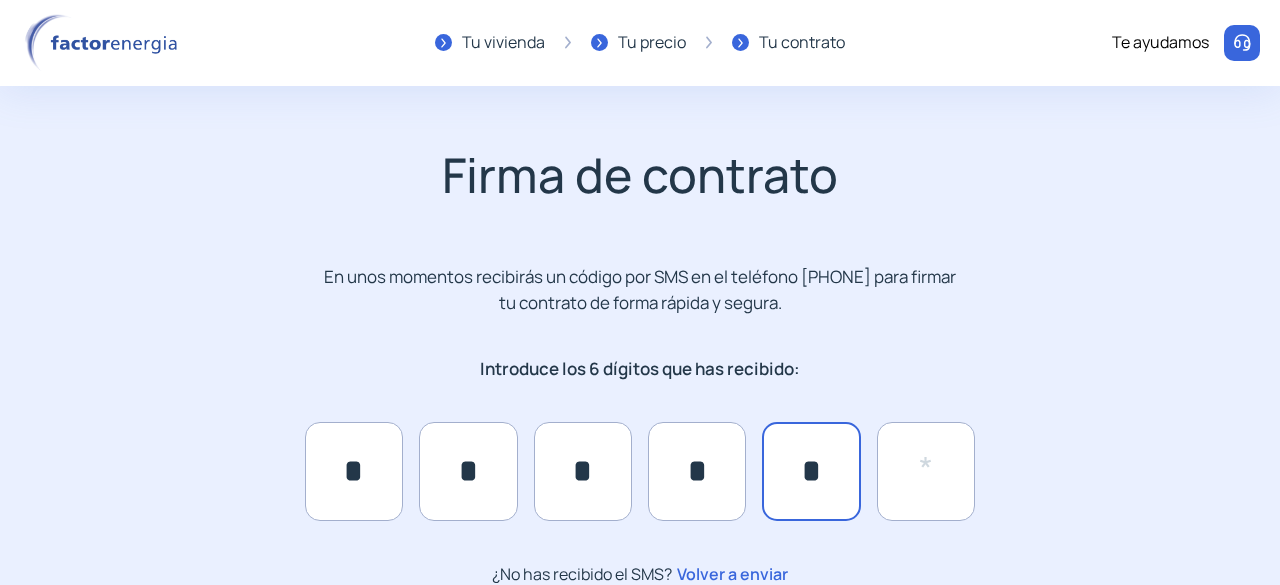 type on "*" 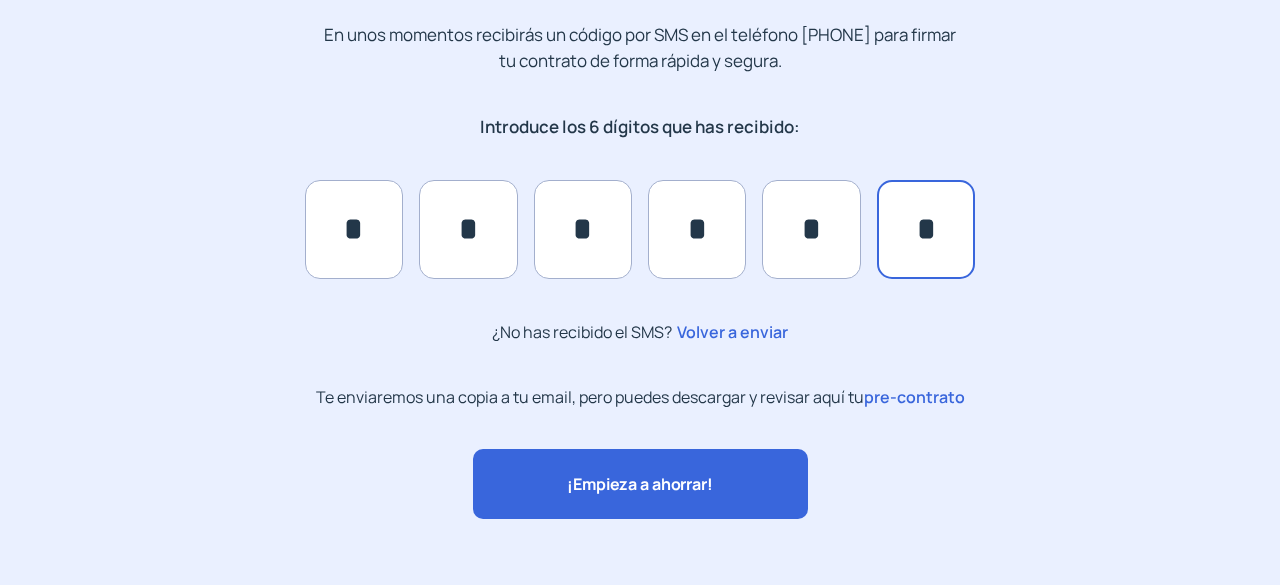 scroll, scrollTop: 266, scrollLeft: 0, axis: vertical 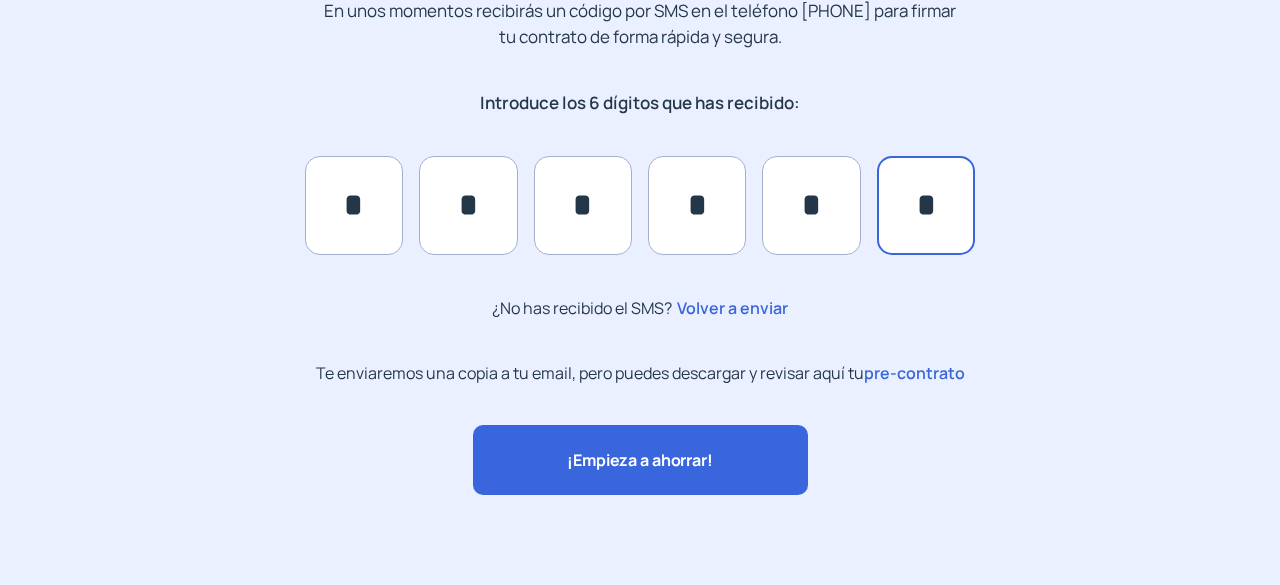 type on "*" 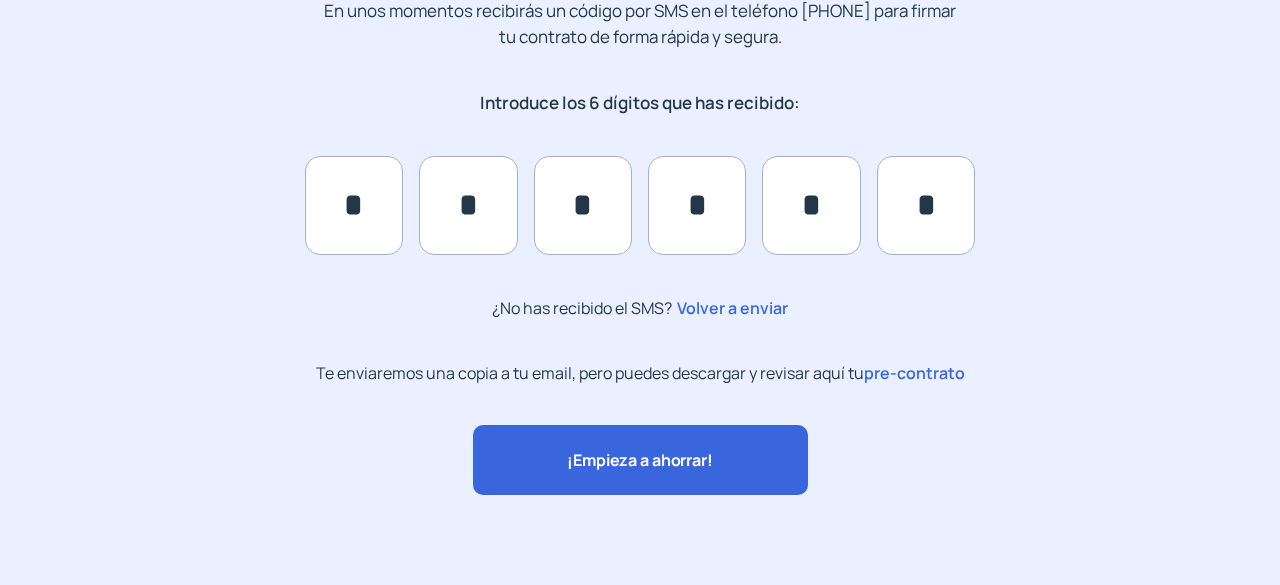 click on "¡Empieza a ahorrar!" 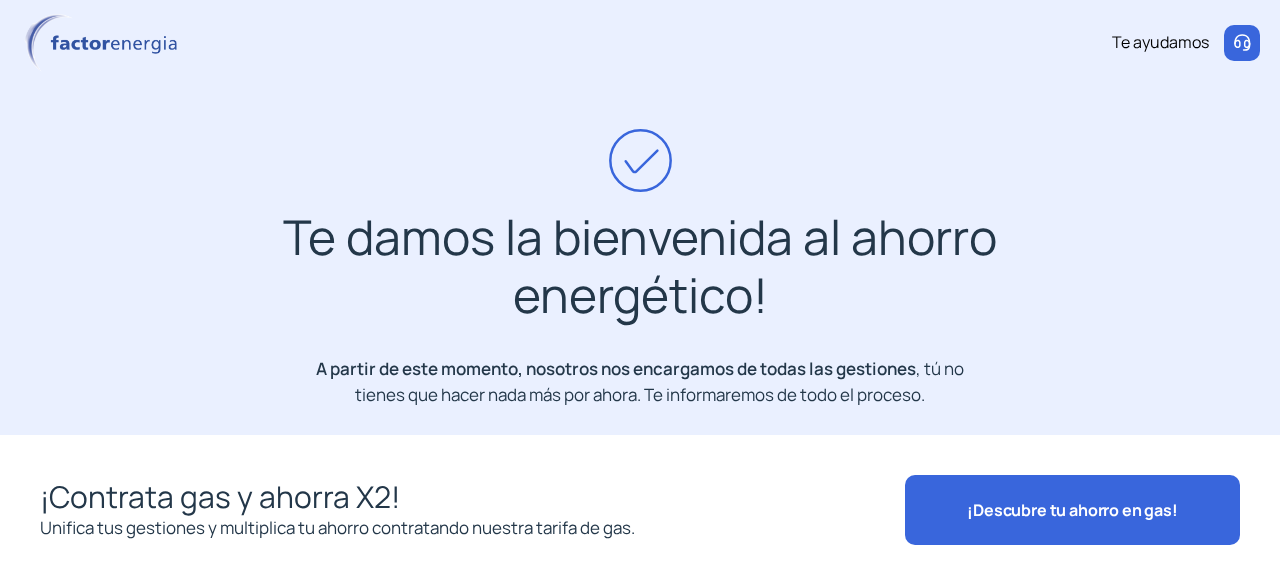 scroll, scrollTop: 0, scrollLeft: 0, axis: both 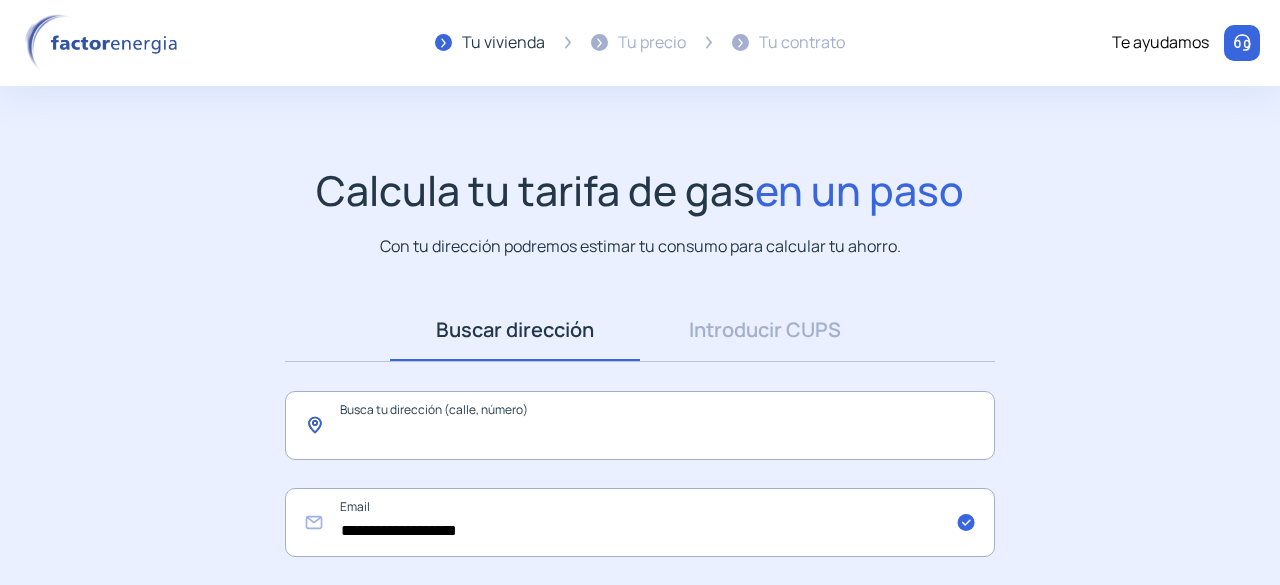 click 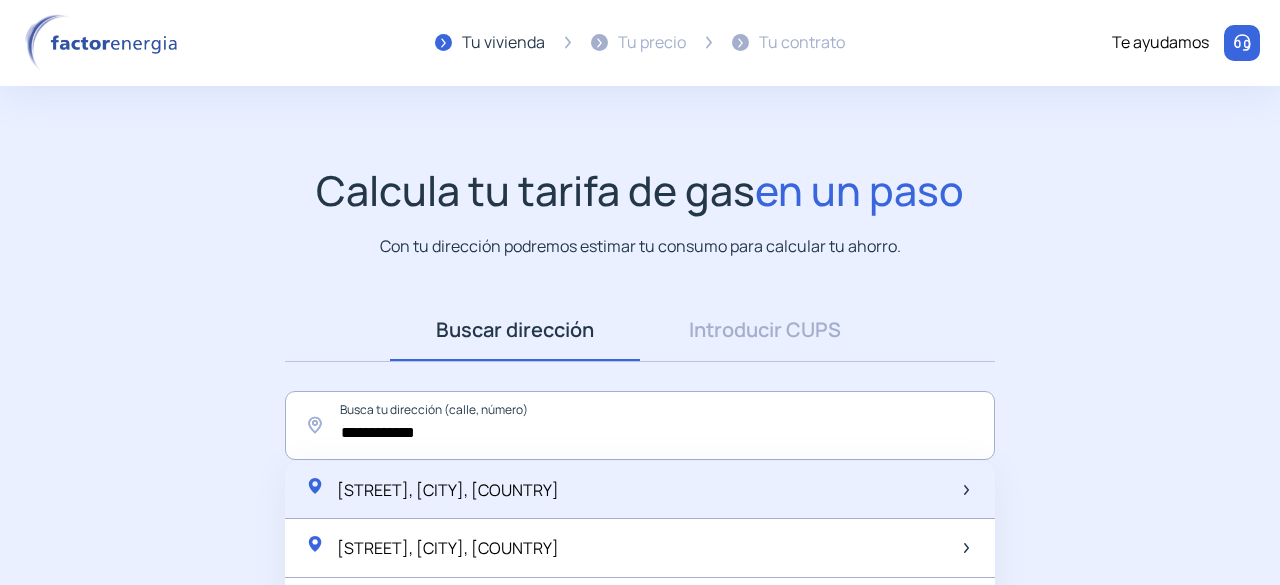 click on "[STREET], [CITY], [COUNTRY]" 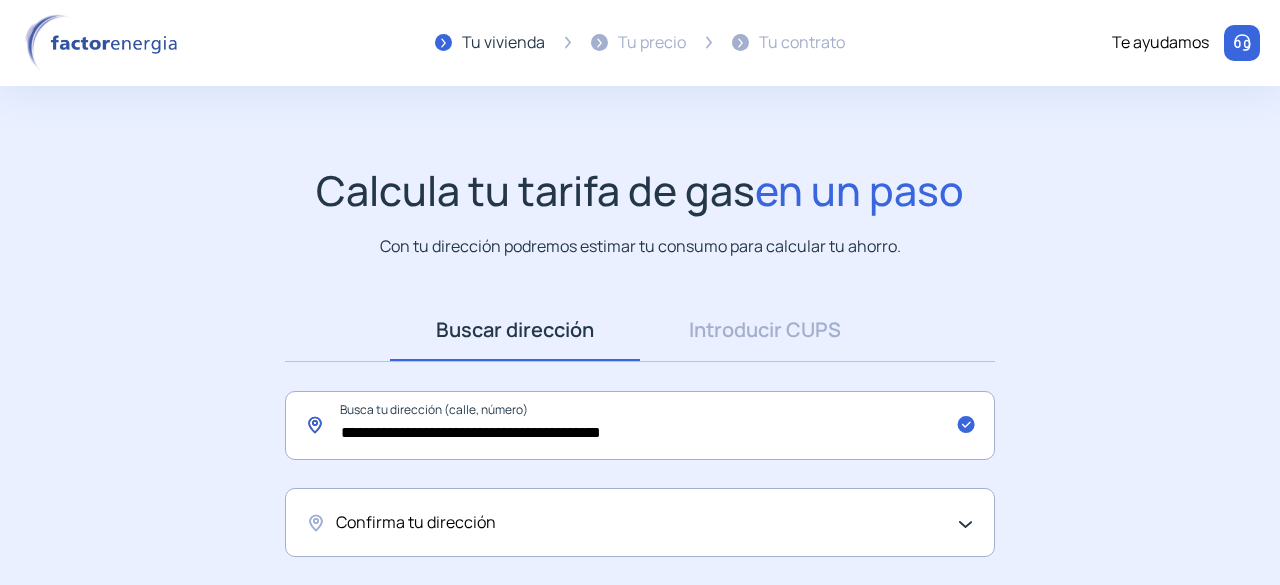 drag, startPoint x: 666, startPoint y: 435, endPoint x: 522, endPoint y: 429, distance: 144.12494 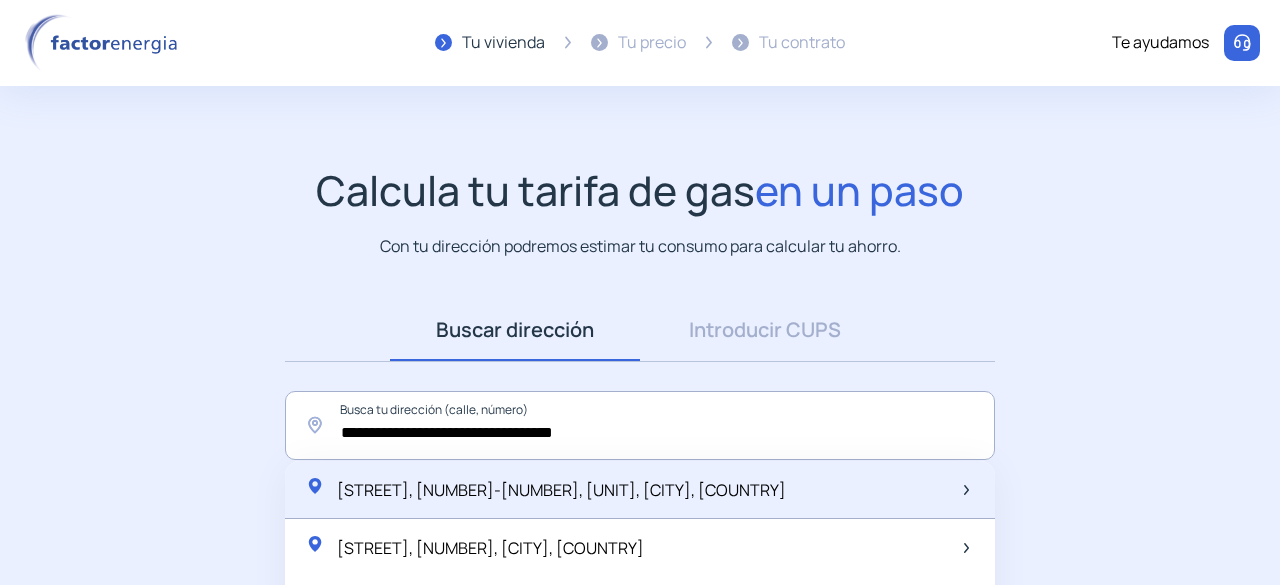 click on "[STREET], [NUMBER]-[NUMBER], [UNIT], [CITY], [COUNTRY]" 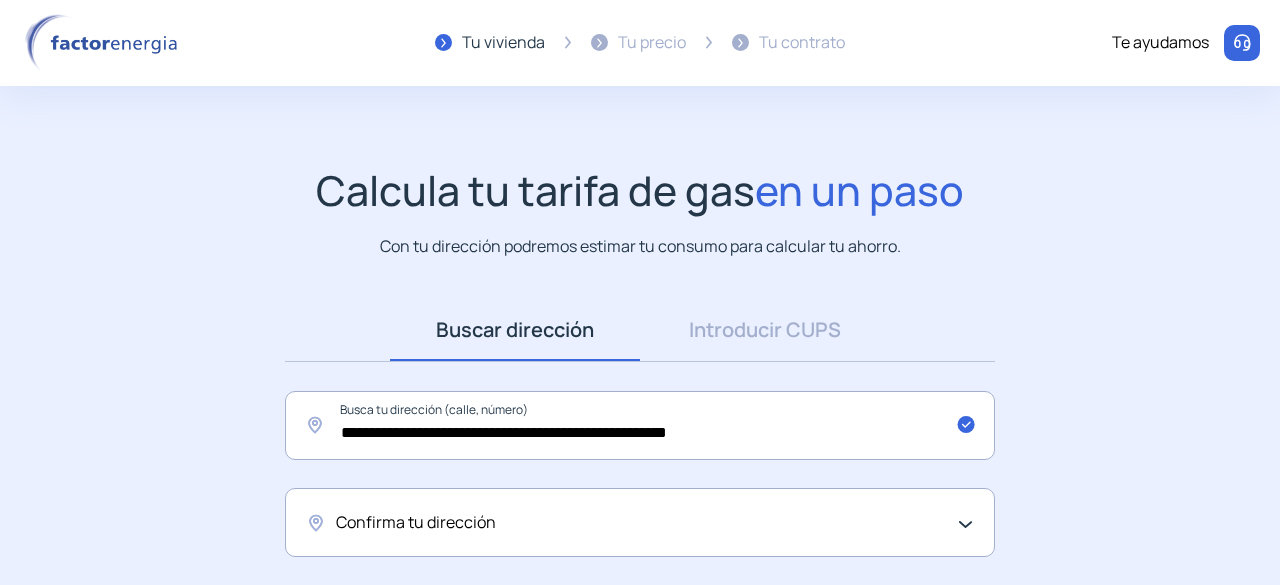 click on "Confirma tu dirección" 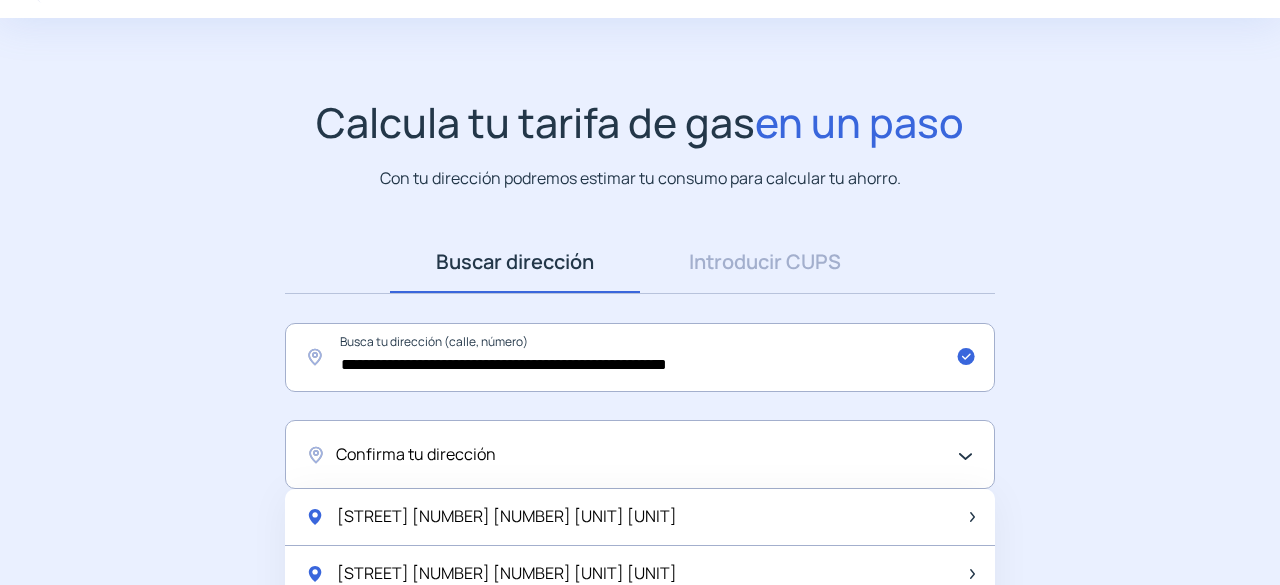 scroll, scrollTop: 100, scrollLeft: 0, axis: vertical 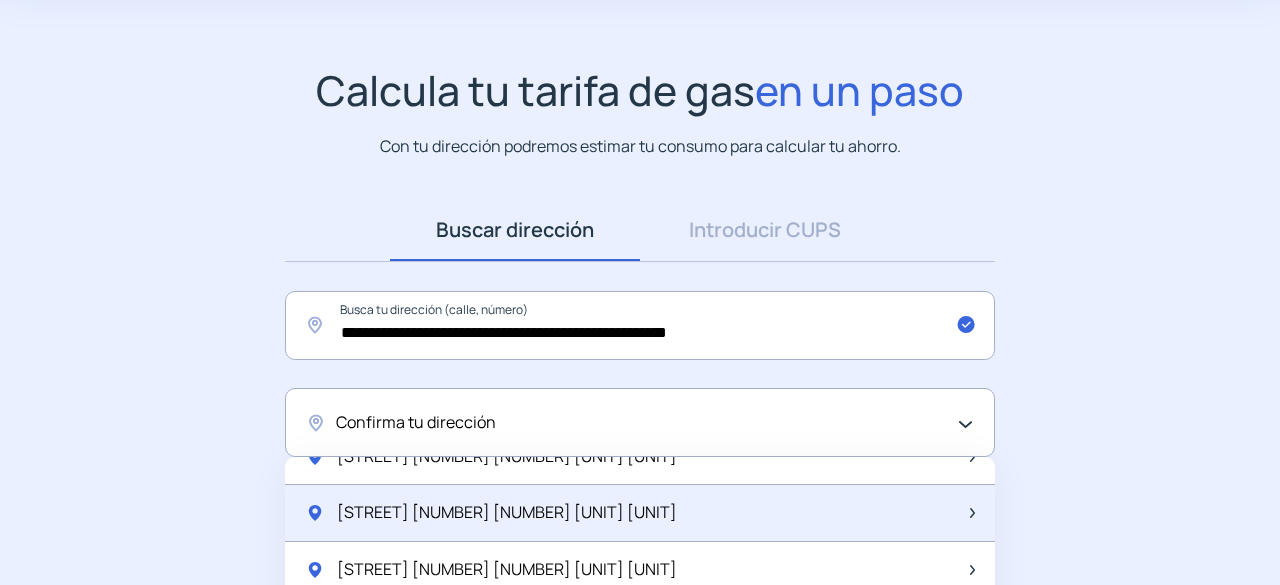 click on "[STREET] [NUMBER] [NUMBER] [UNIT] [UNIT]" 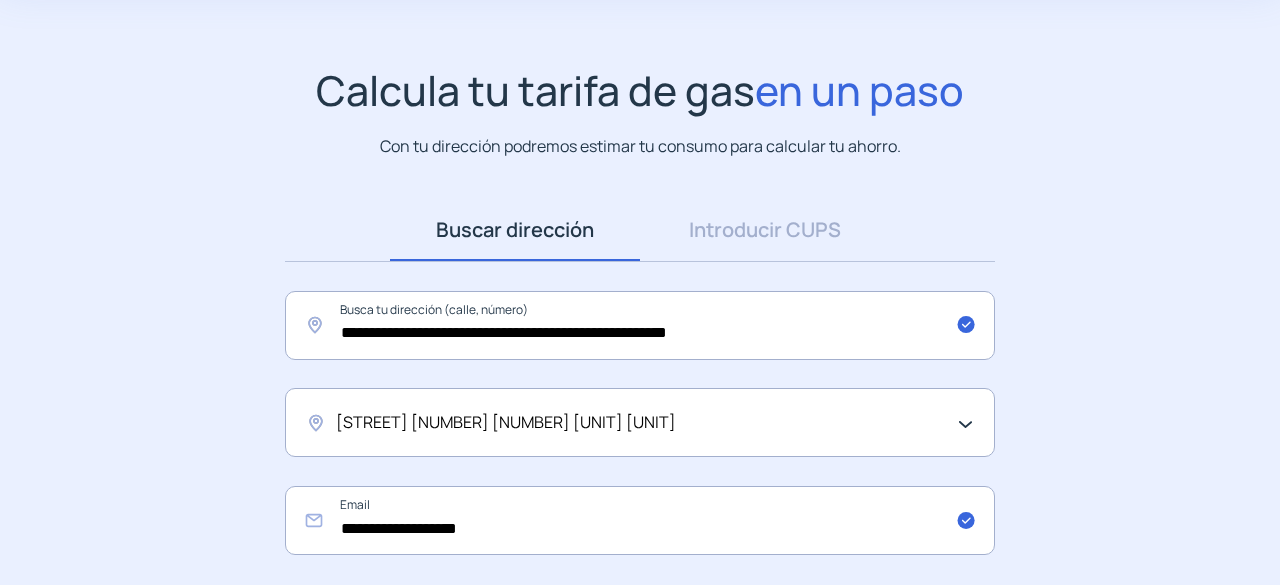 click on "**********" 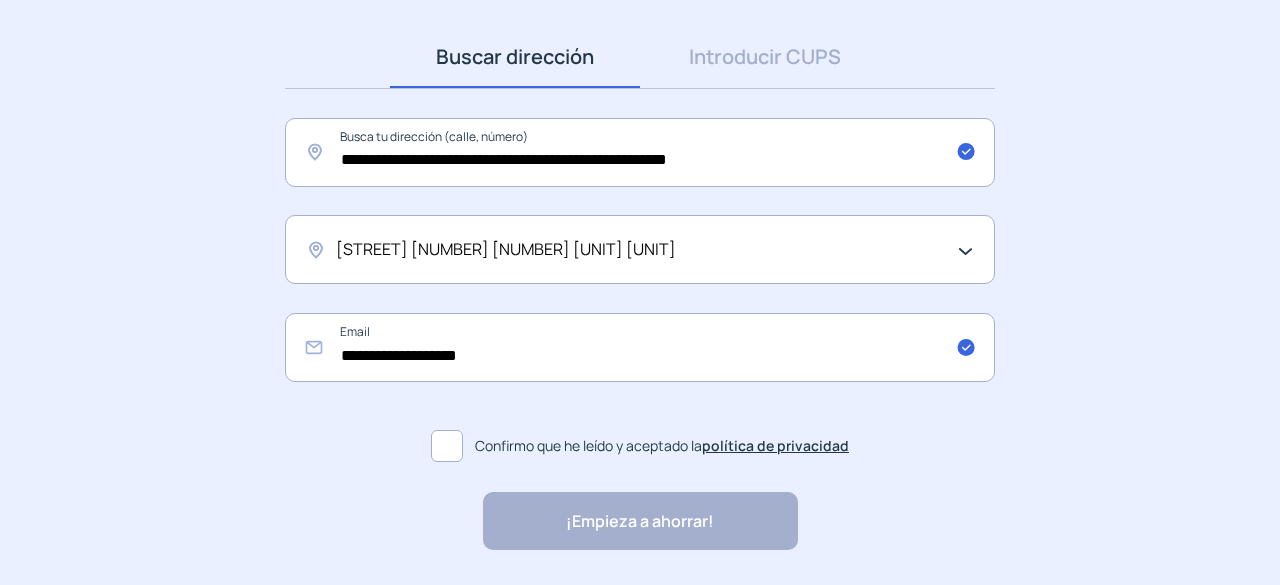scroll, scrollTop: 300, scrollLeft: 0, axis: vertical 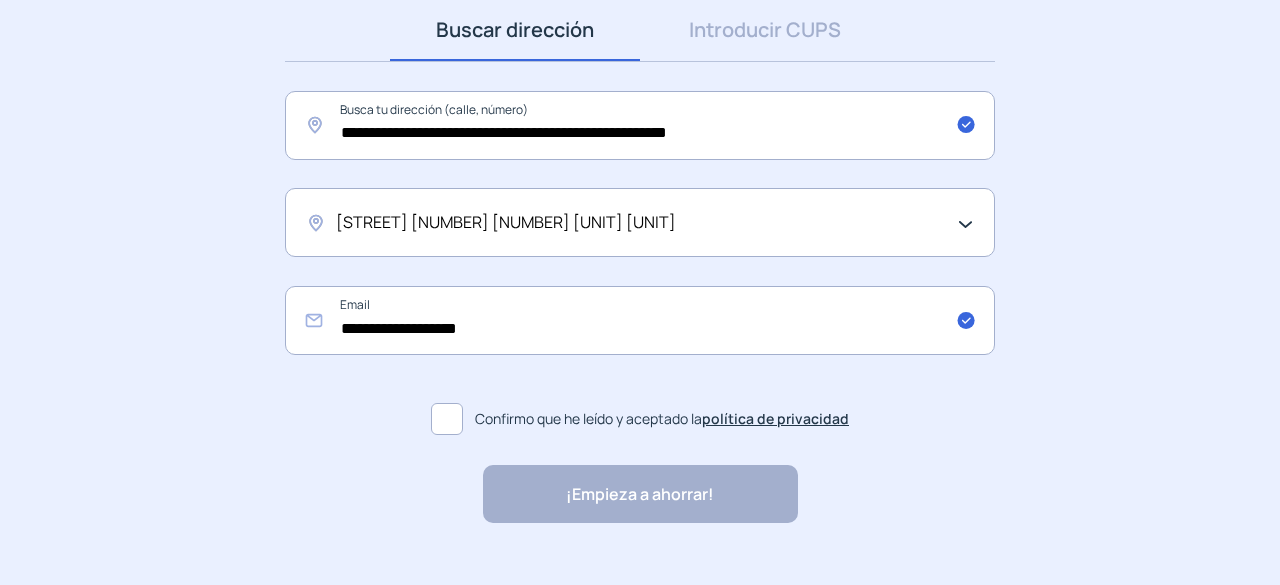 click on "Confirmo que he leído y aceptado la  política de privacidad" 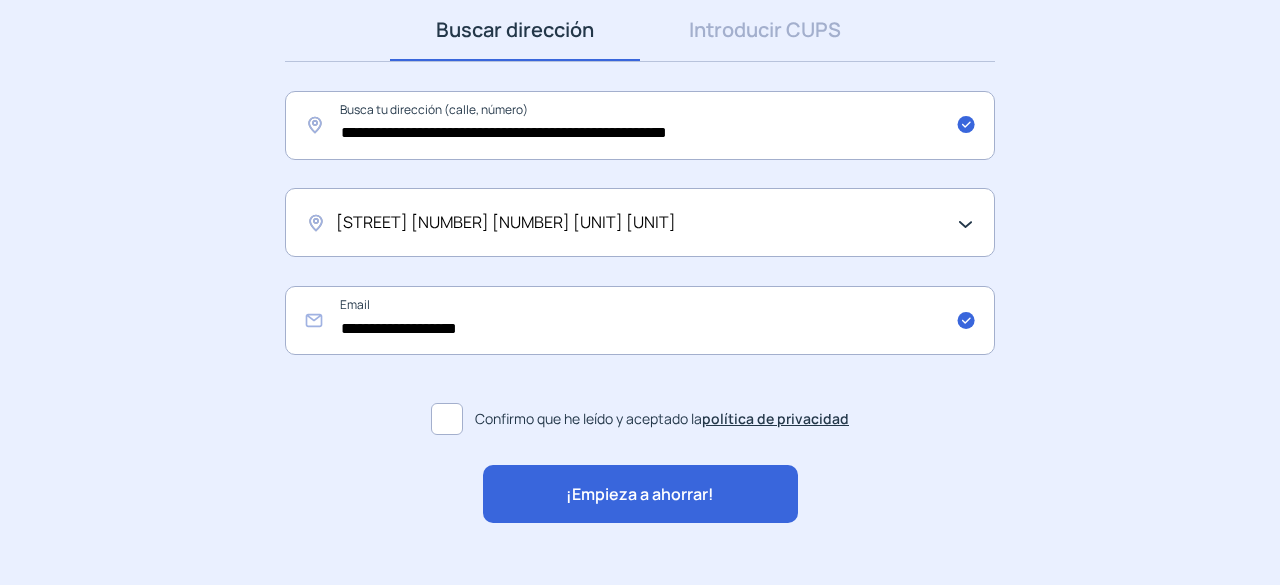 click on "¡Empieza a ahorrar!" 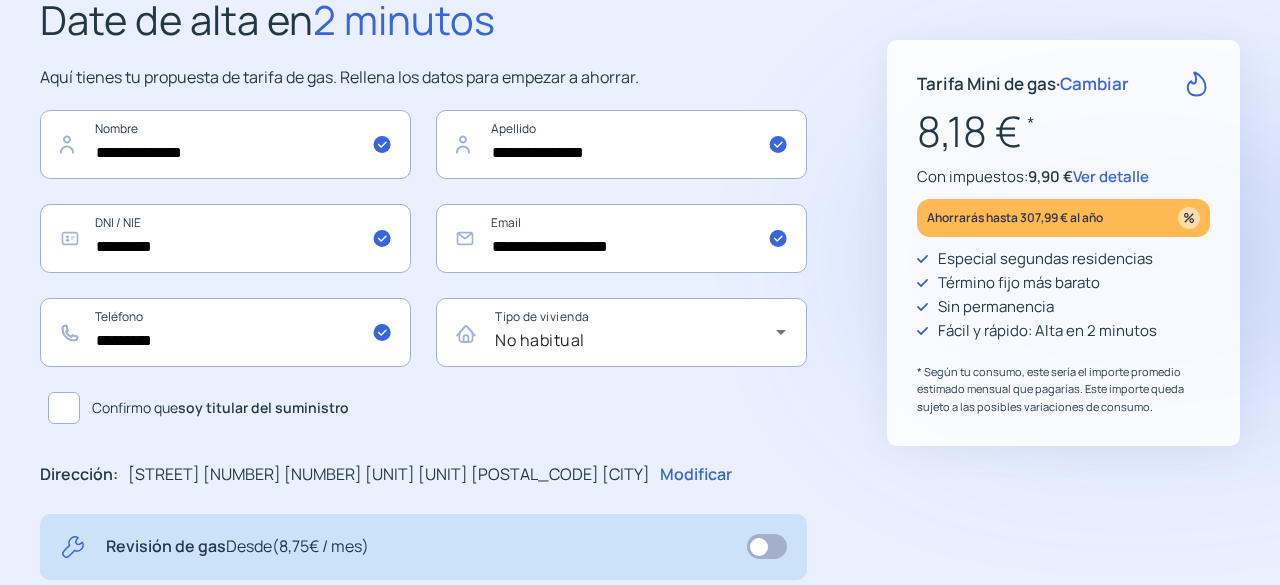 scroll, scrollTop: 200, scrollLeft: 0, axis: vertical 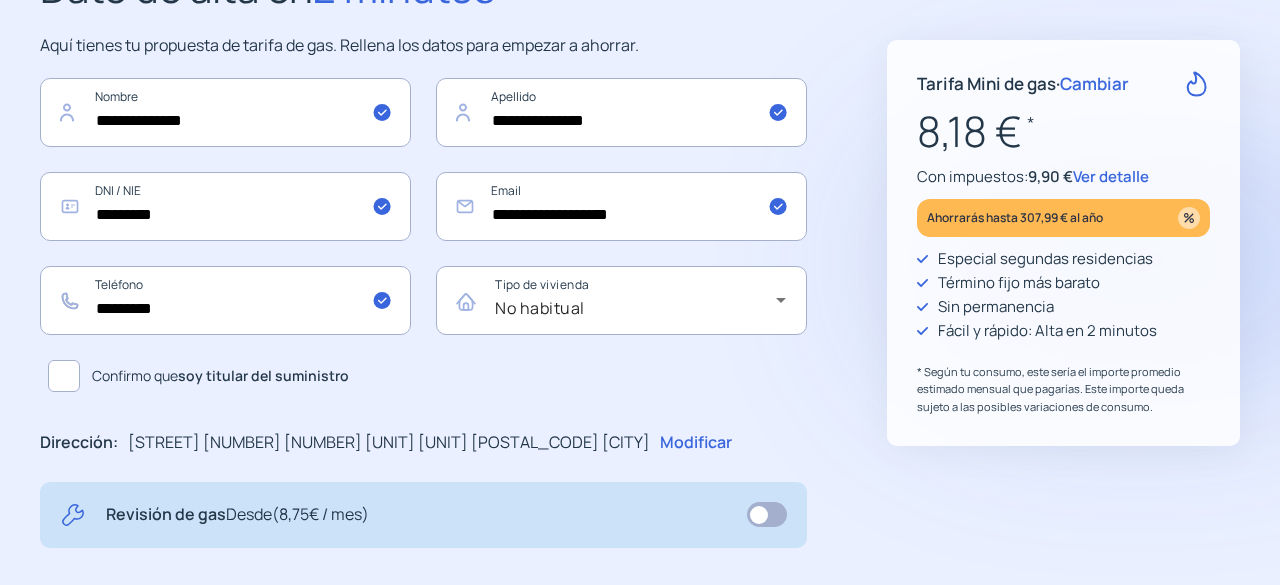 click on "Confirmo que  soy titular del suministro" 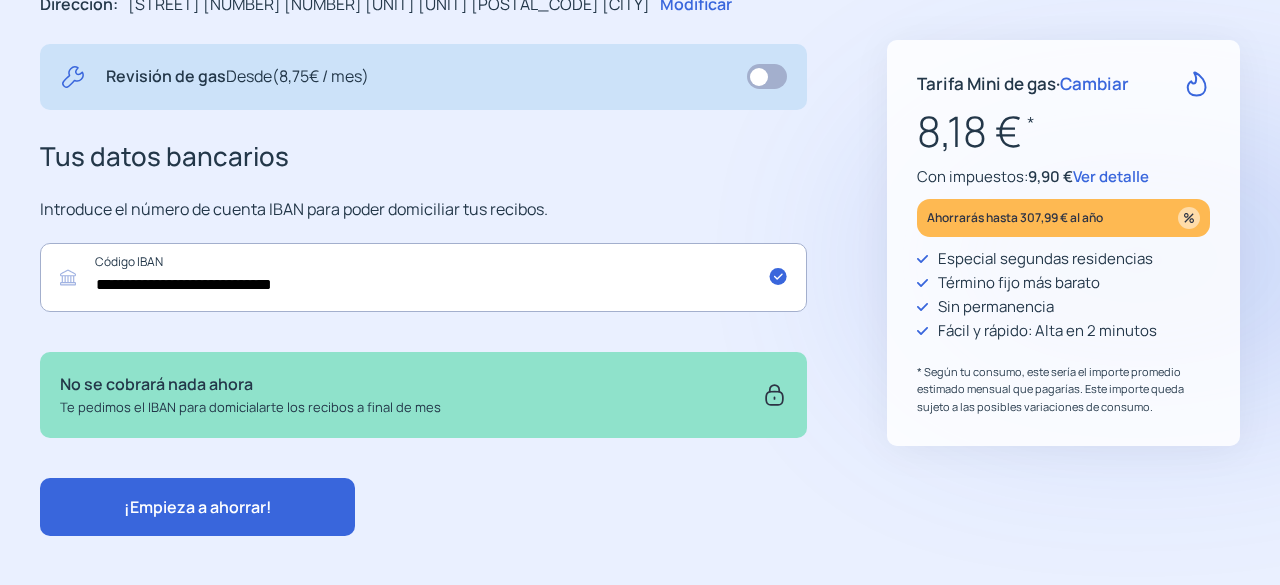 scroll, scrollTop: 658, scrollLeft: 0, axis: vertical 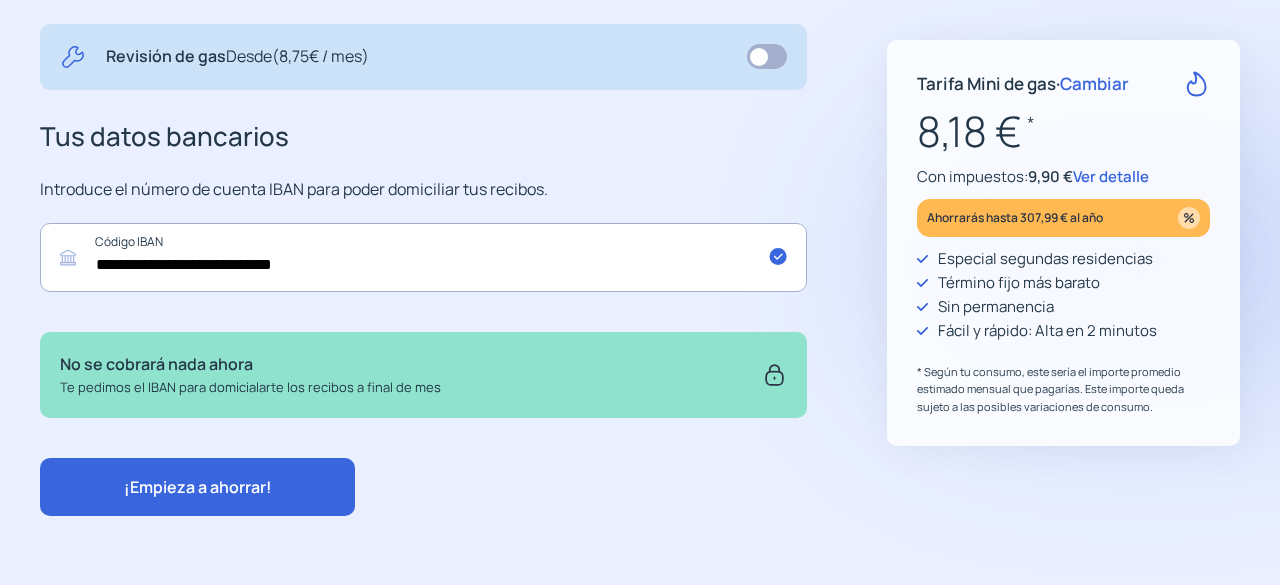 click on "¡Empieza a ahorrar!" 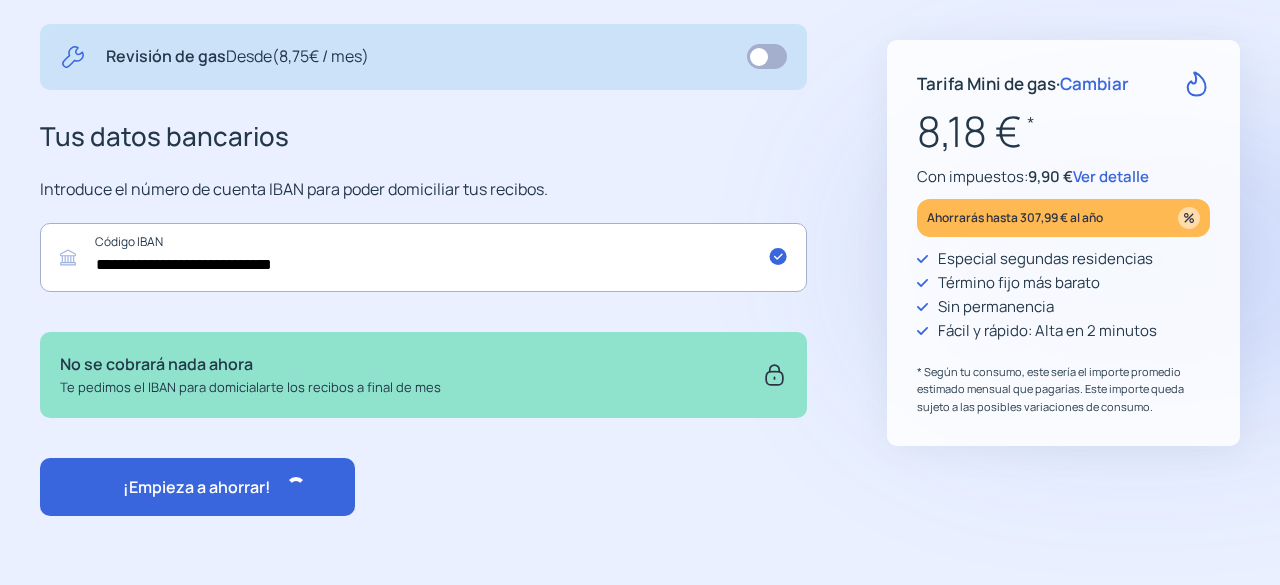 scroll, scrollTop: 0, scrollLeft: 0, axis: both 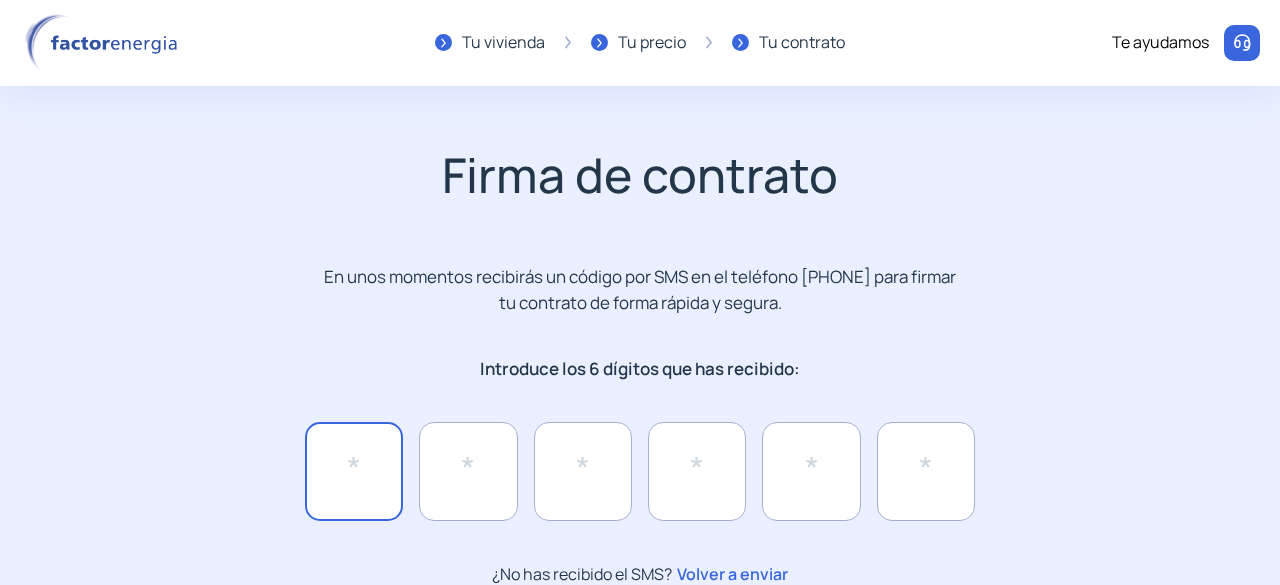 click 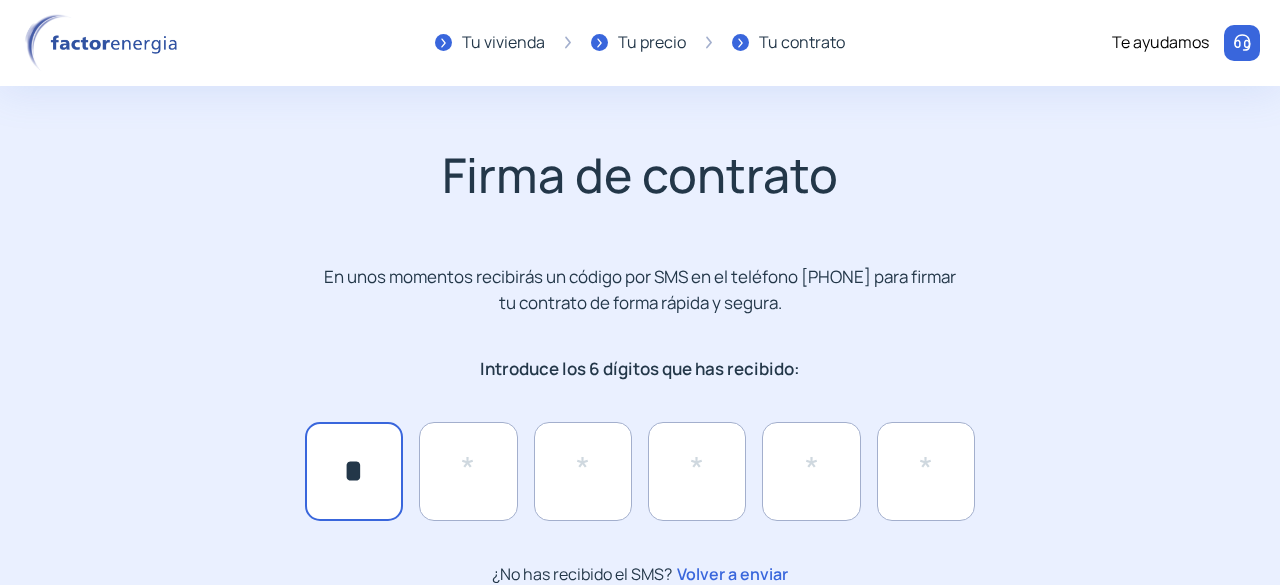 type on "*" 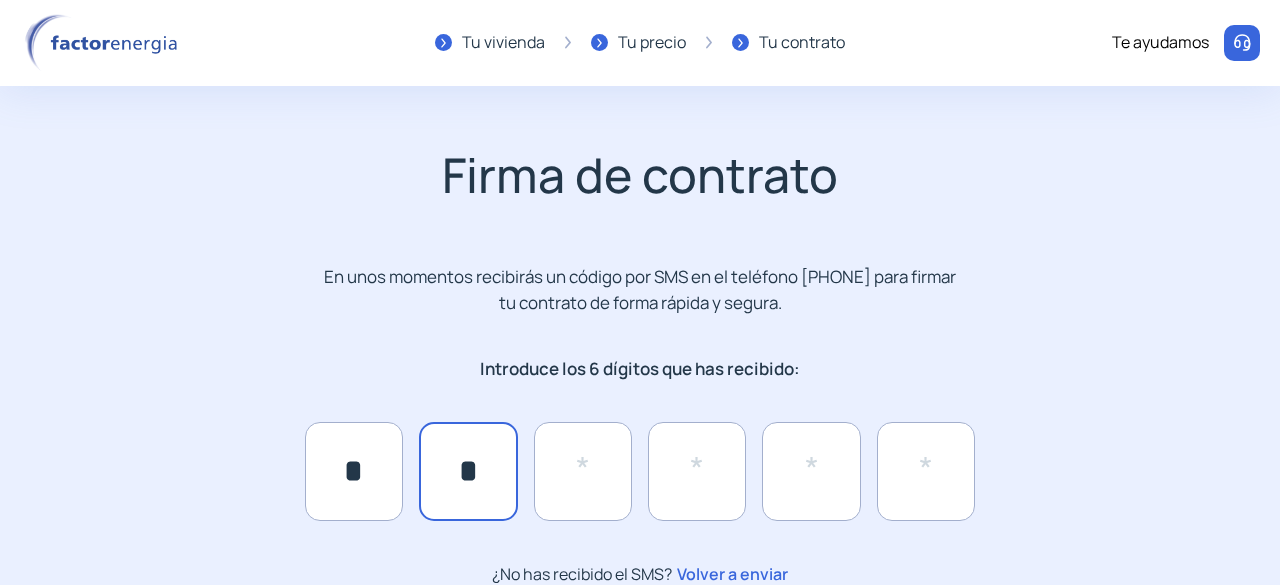 type on "*" 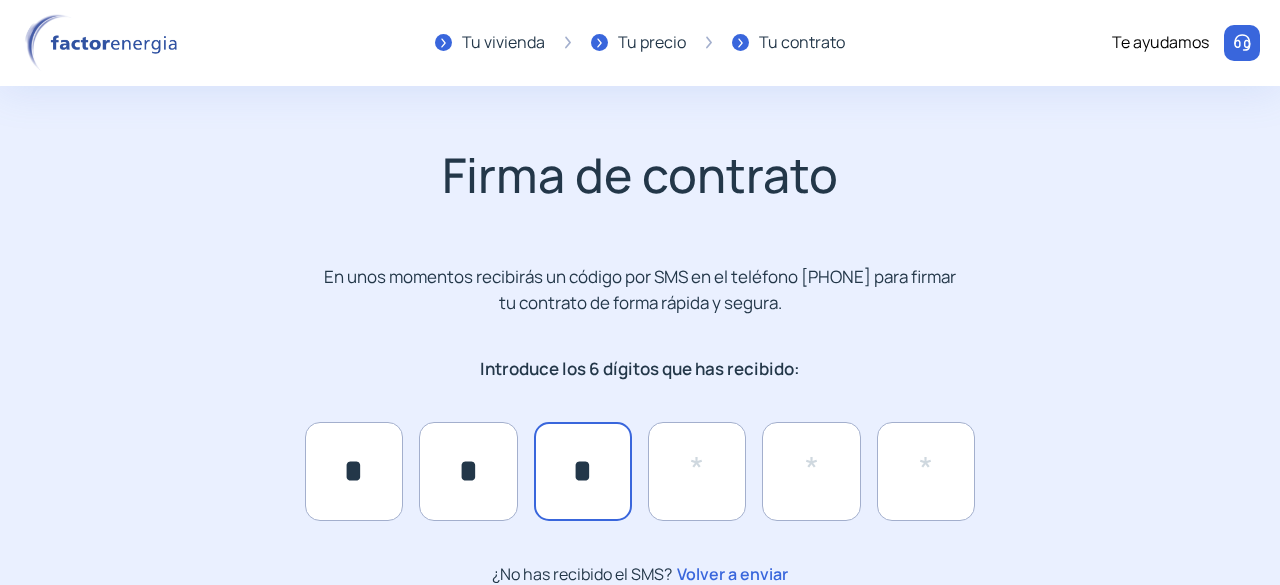 type on "*" 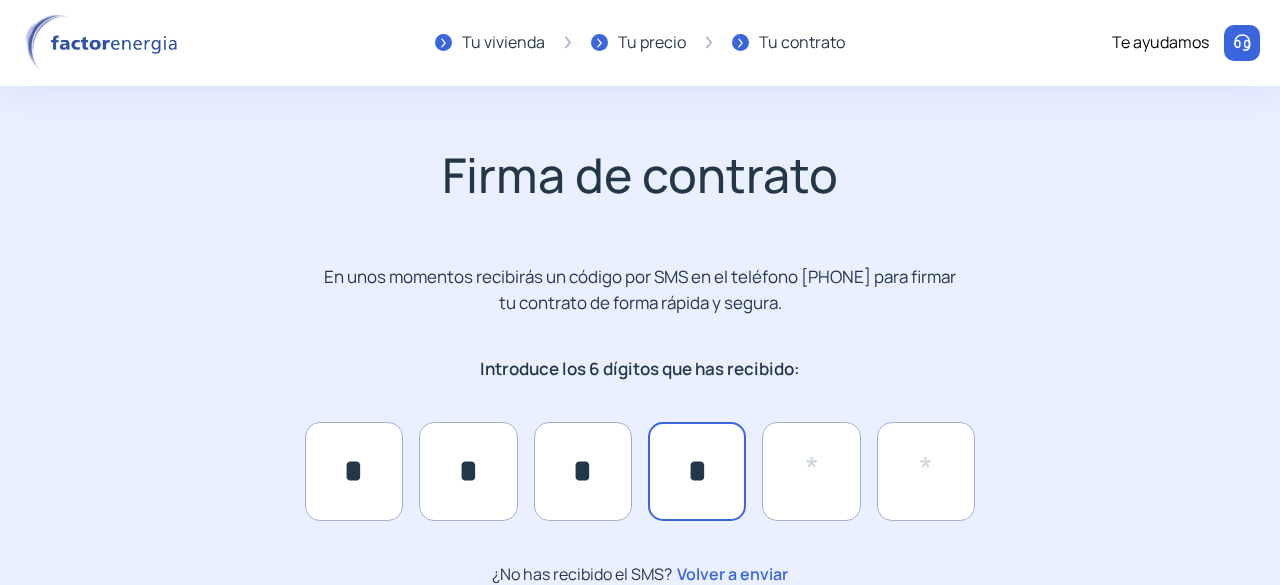 type on "*" 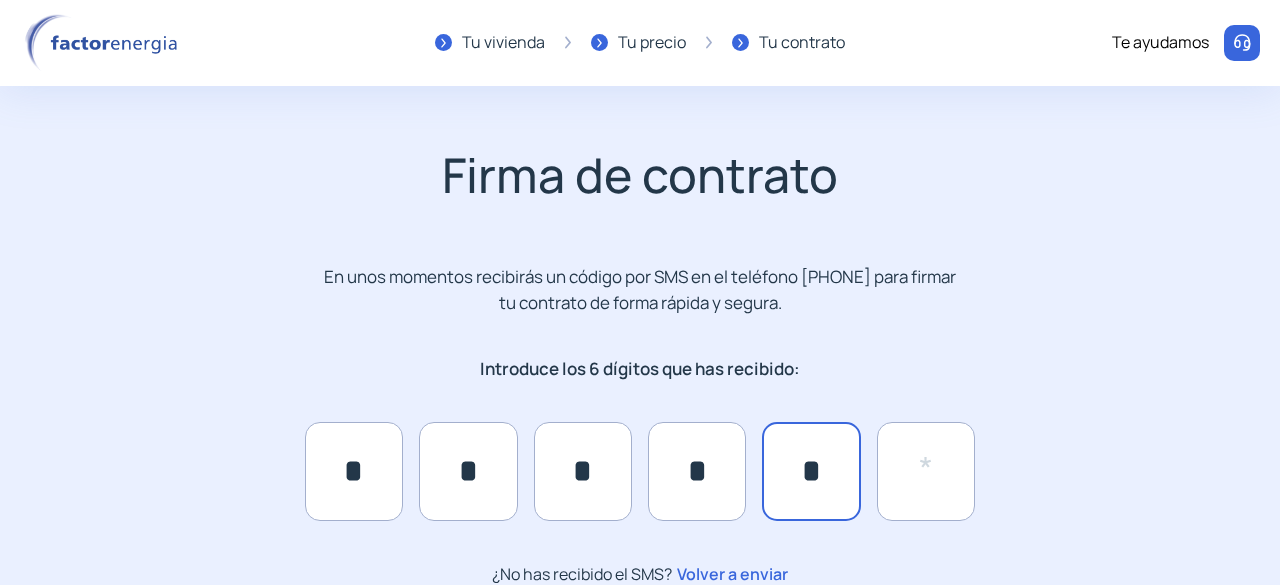type on "*" 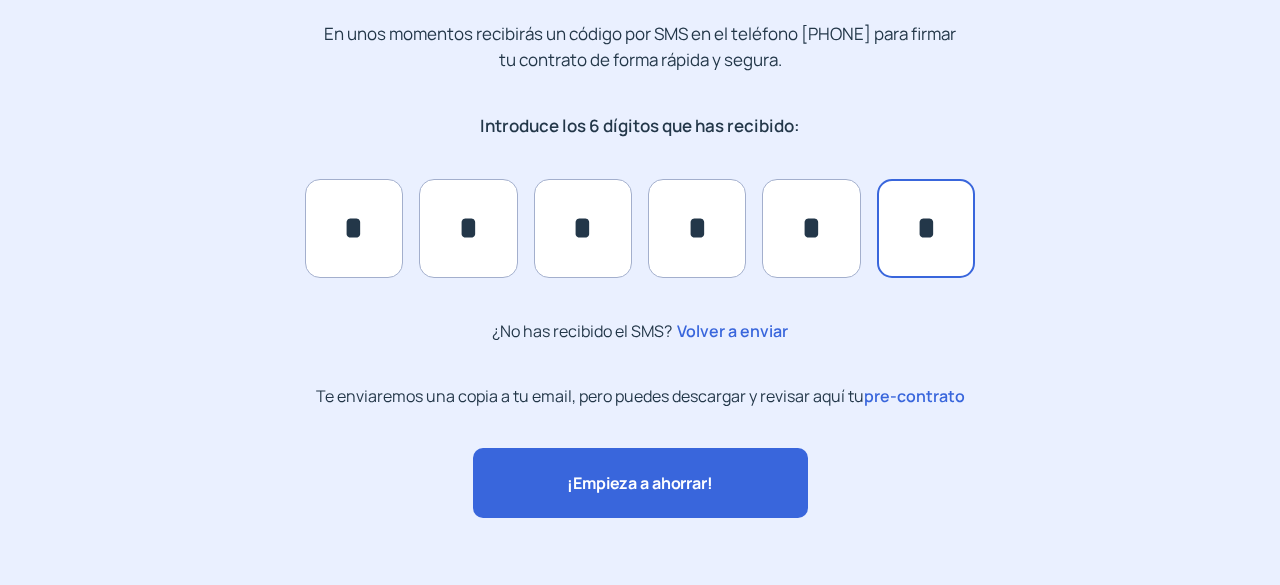 scroll, scrollTop: 266, scrollLeft: 0, axis: vertical 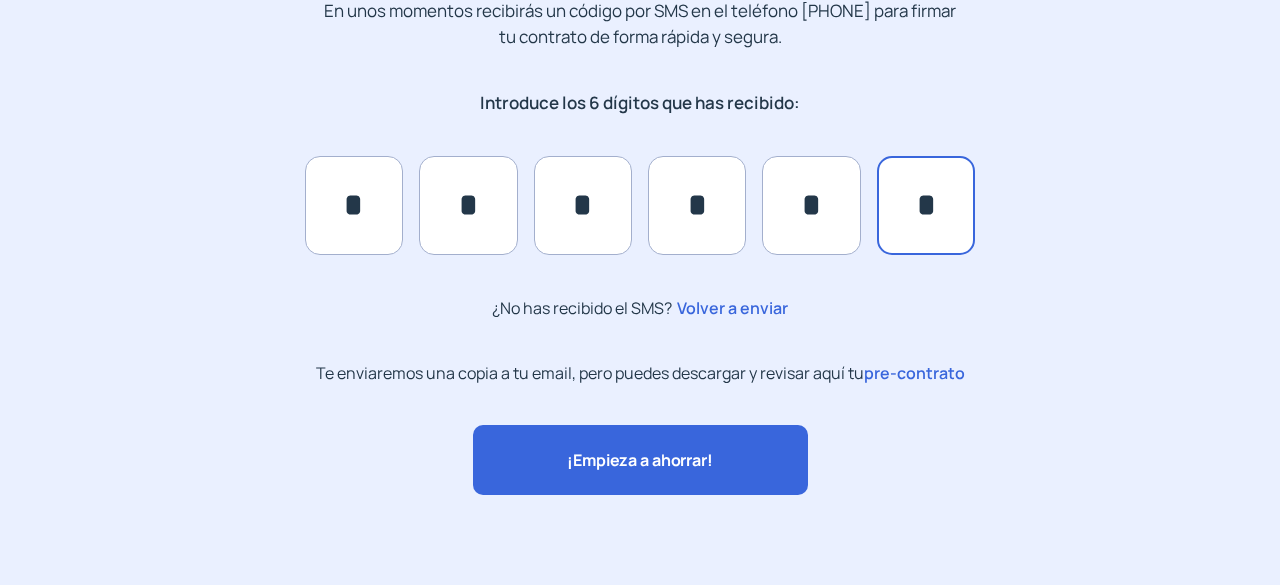 type on "*" 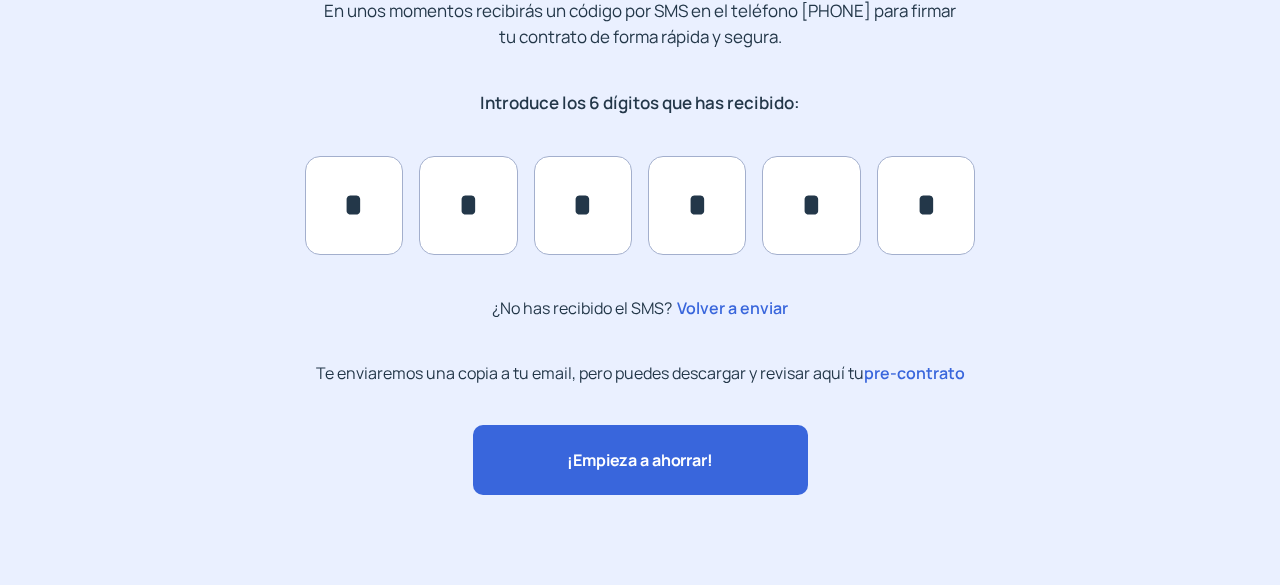 click on "¡Empieza a ahorrar!" 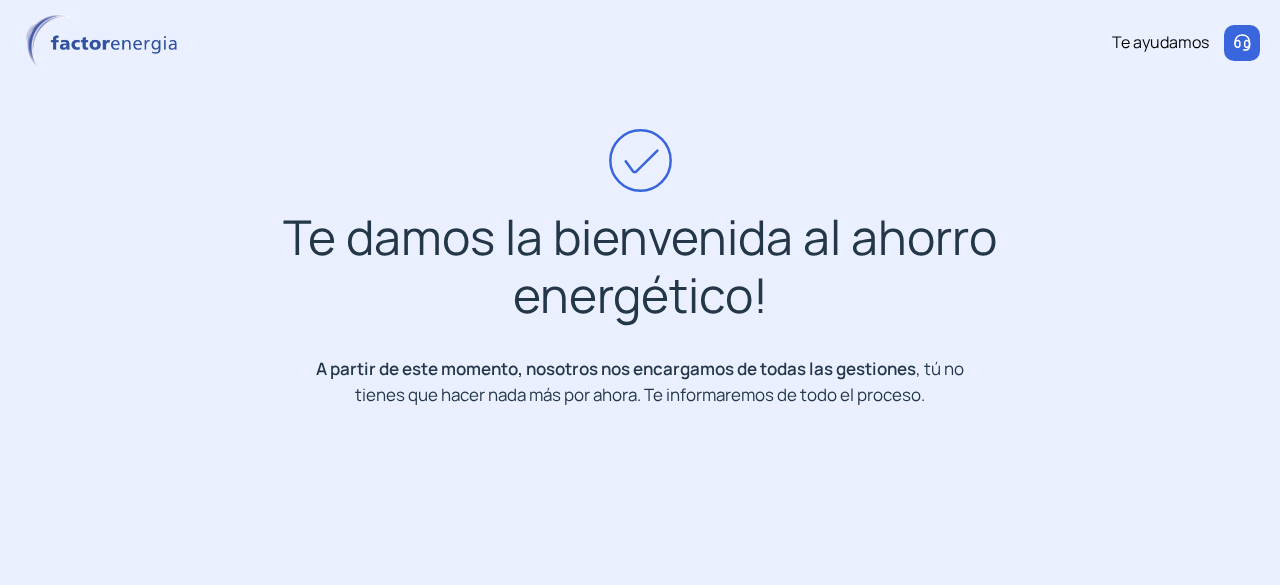 scroll, scrollTop: 0, scrollLeft: 0, axis: both 